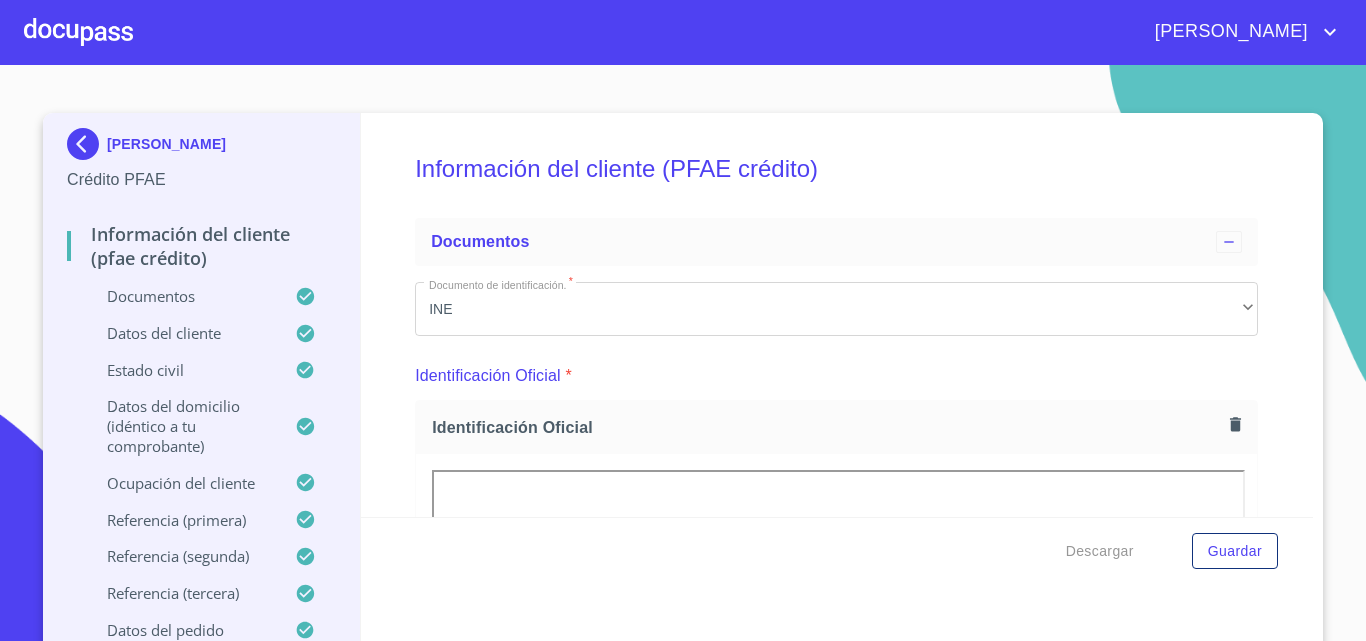 scroll, scrollTop: 0, scrollLeft: 0, axis: both 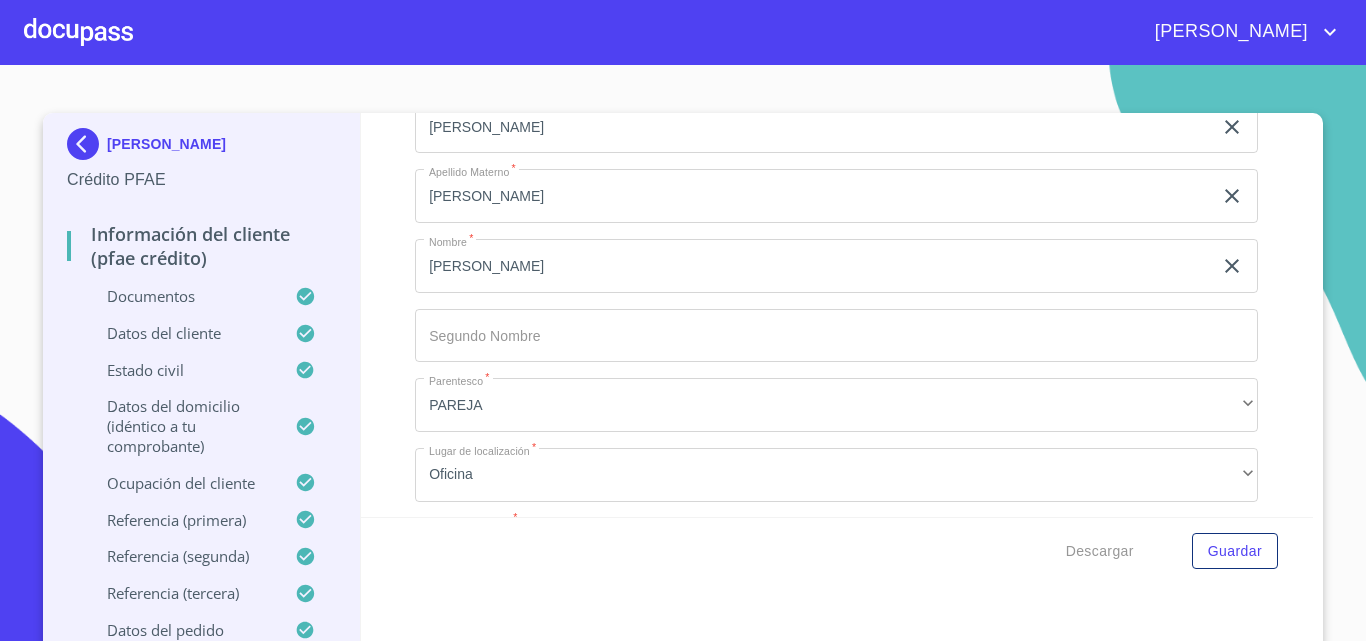 click at bounding box center (78, 32) 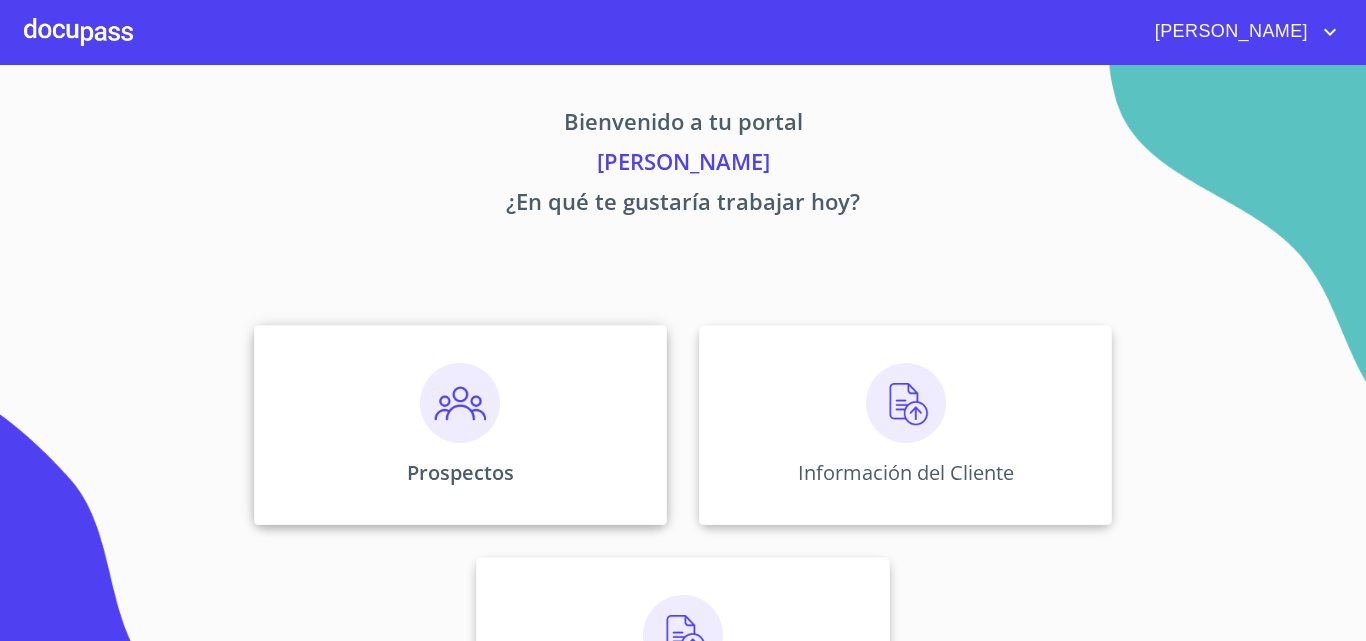 click on "Prospectos" at bounding box center [460, 425] 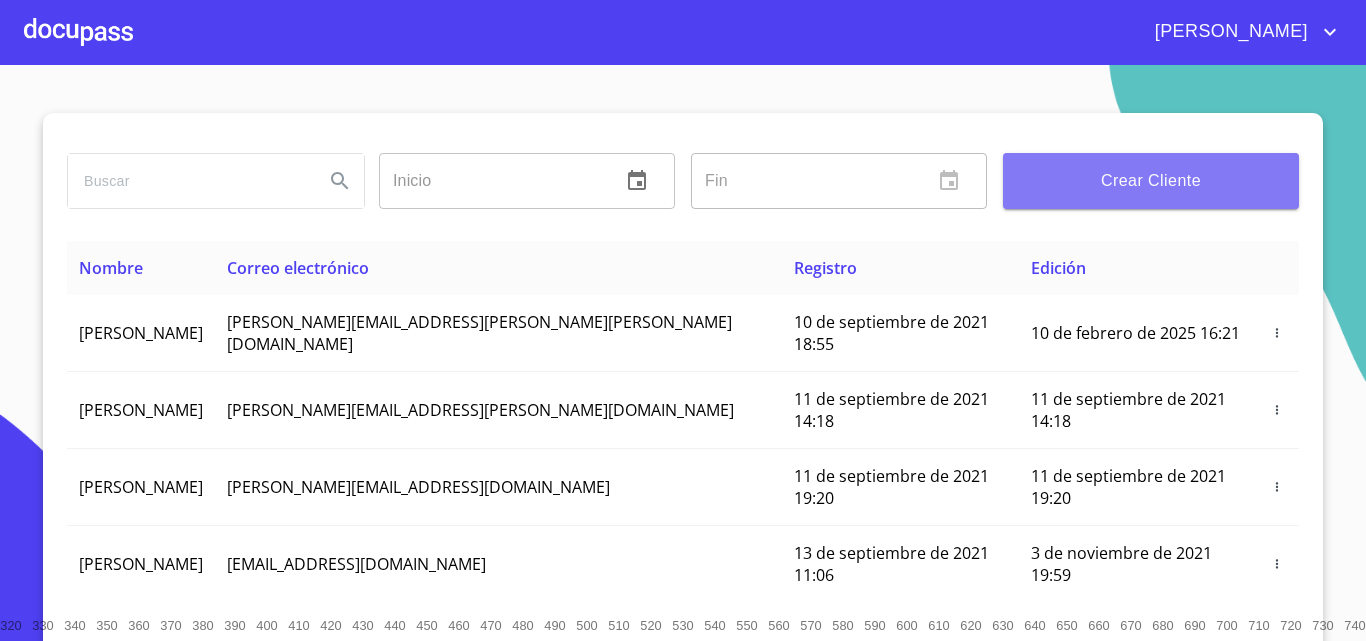click on "Crear Cliente" at bounding box center (1151, 181) 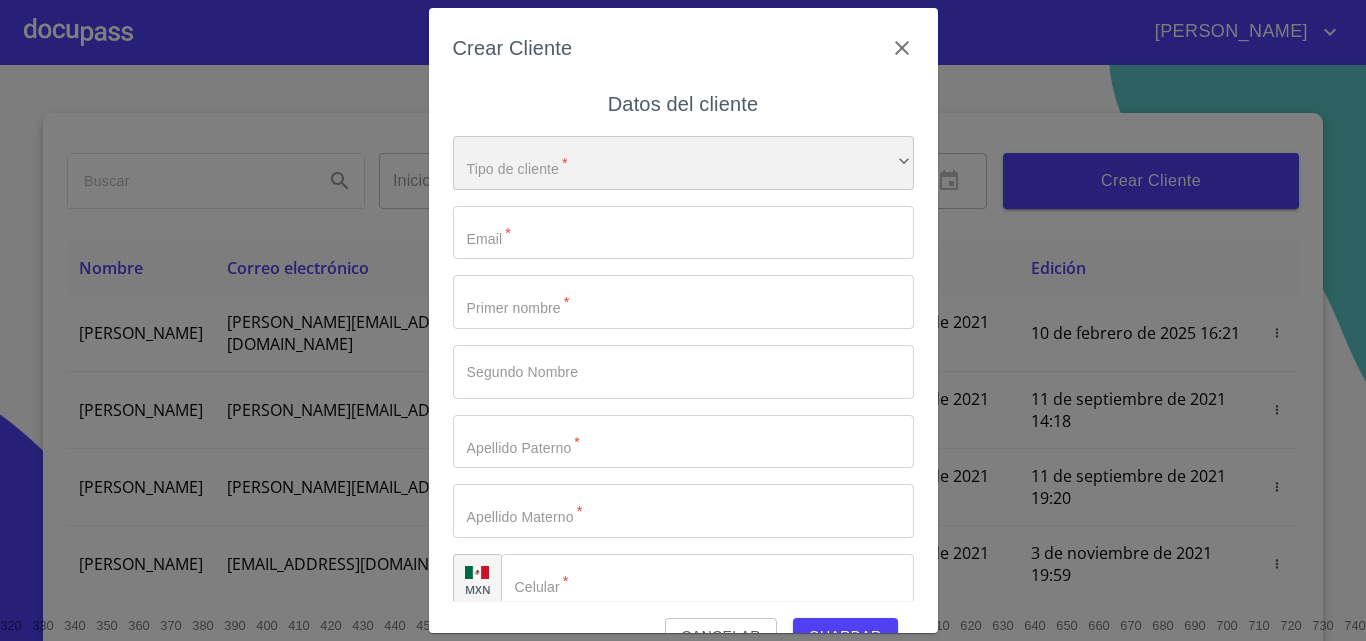 click on "​" at bounding box center [683, 163] 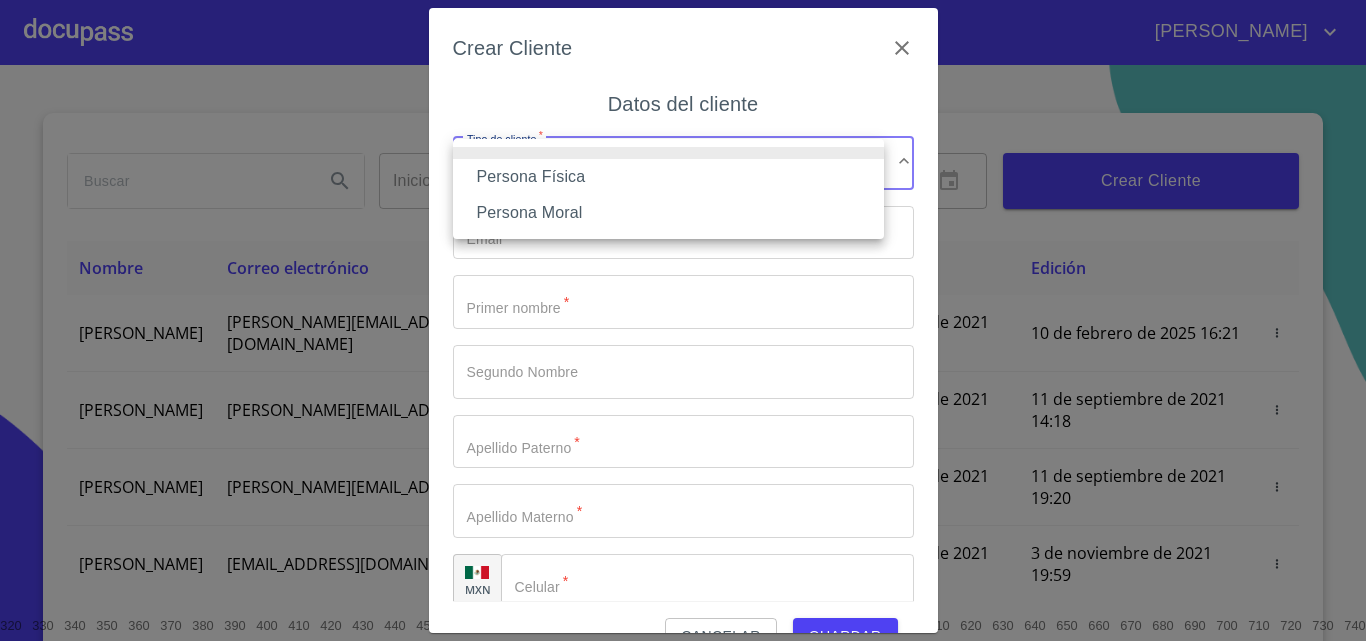 click on "Persona Moral" at bounding box center [668, 213] 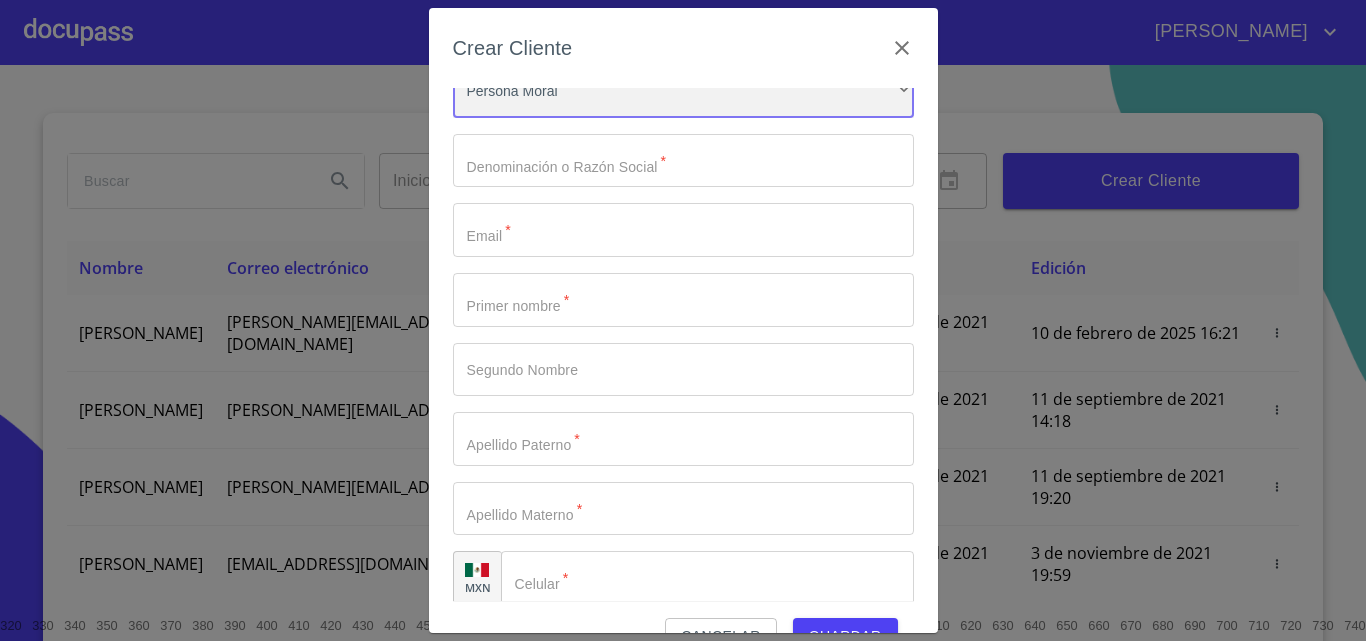 scroll, scrollTop: 92, scrollLeft: 0, axis: vertical 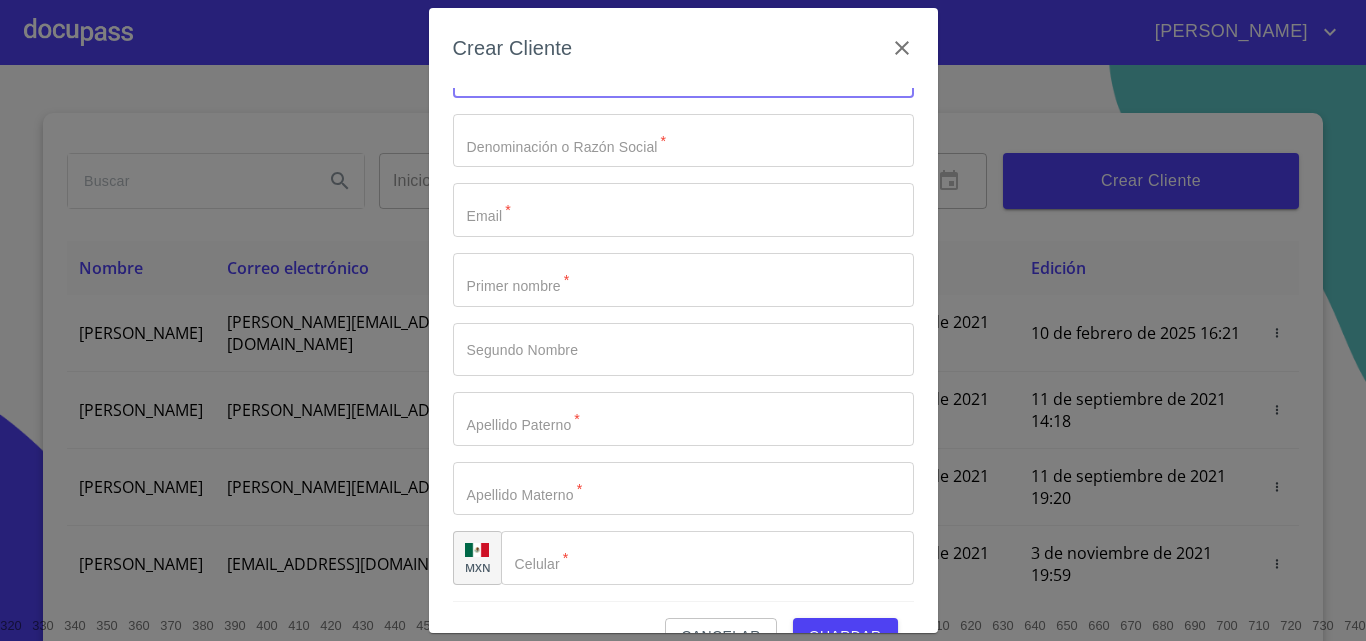 click on "Tipo de cliente   *" at bounding box center [683, 141] 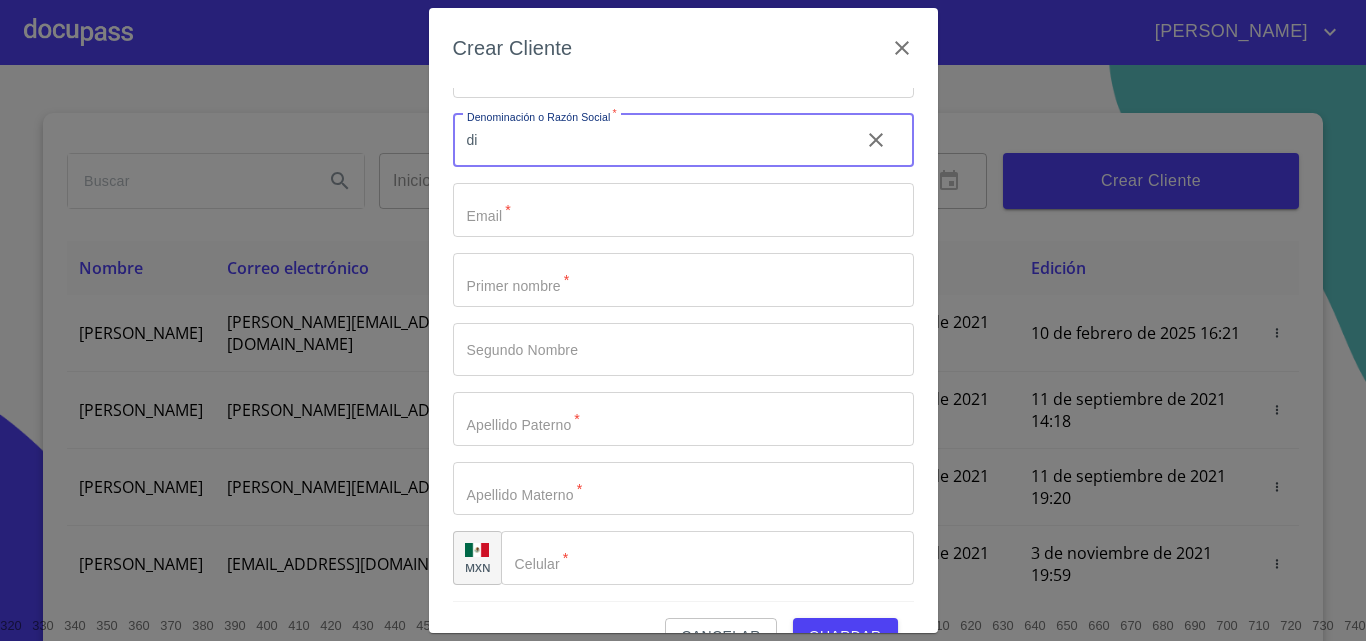 type on "d" 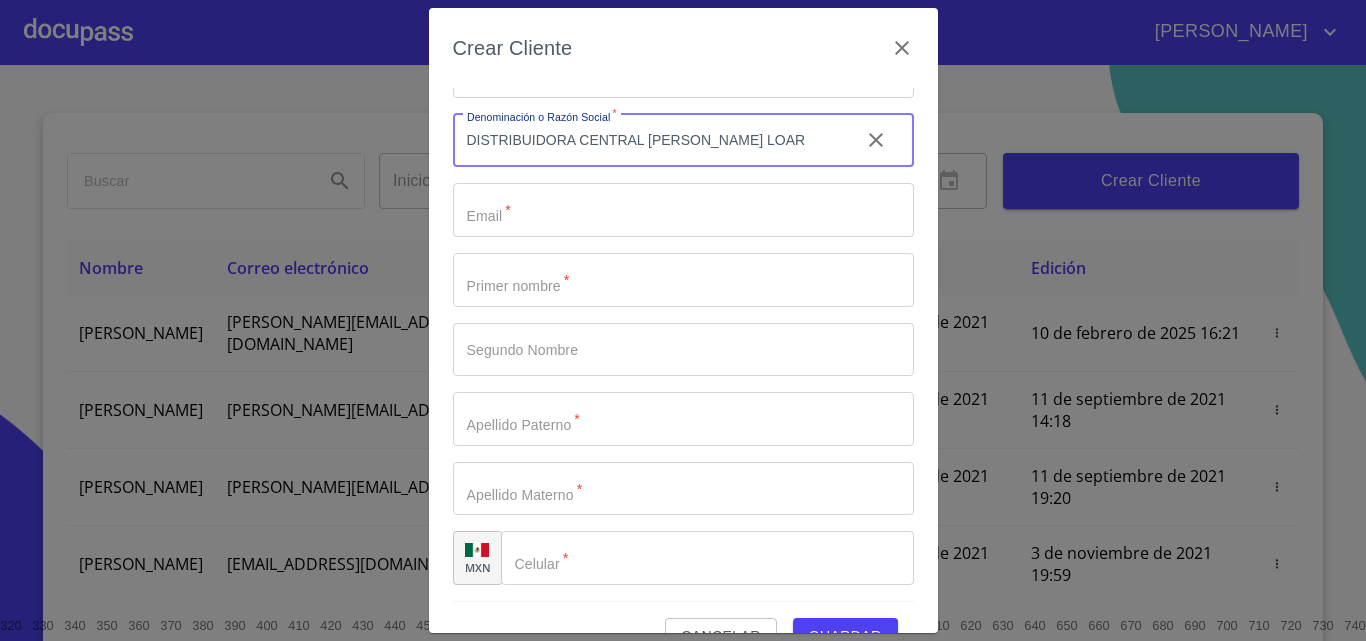 type on "DISTRIBUIDORA CENTRAL [PERSON_NAME] [PERSON_NAME]" 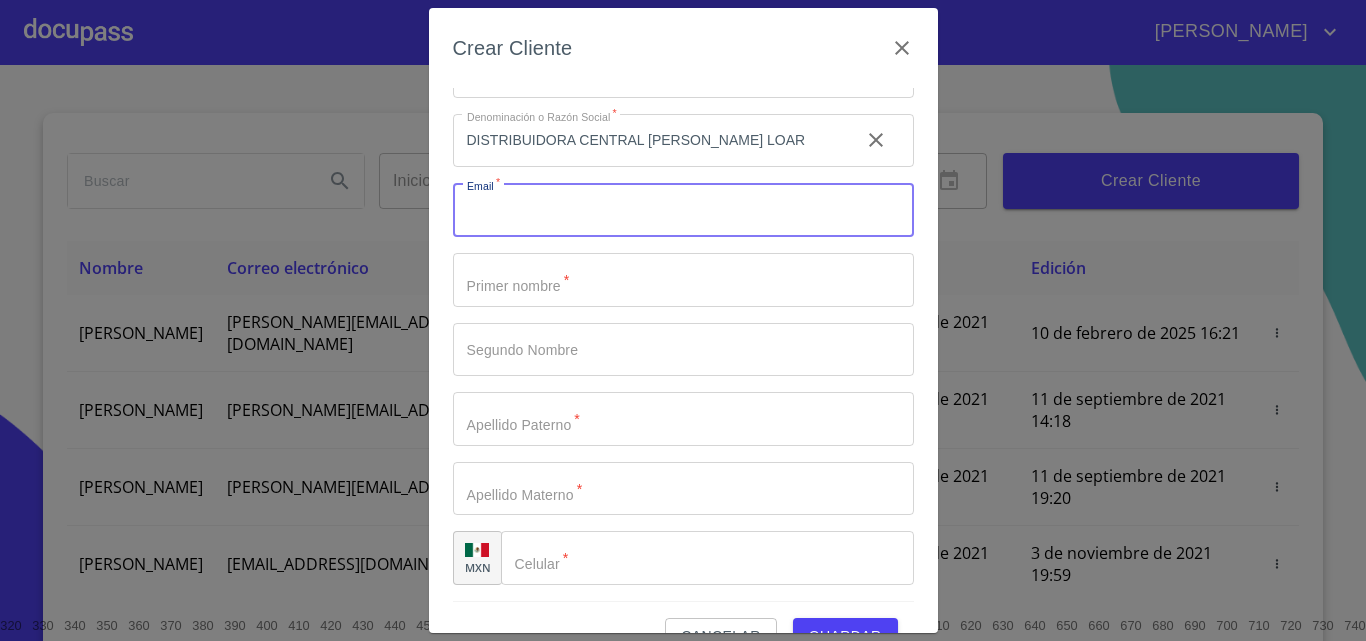 click on "Tipo de cliente   *" at bounding box center [683, 210] 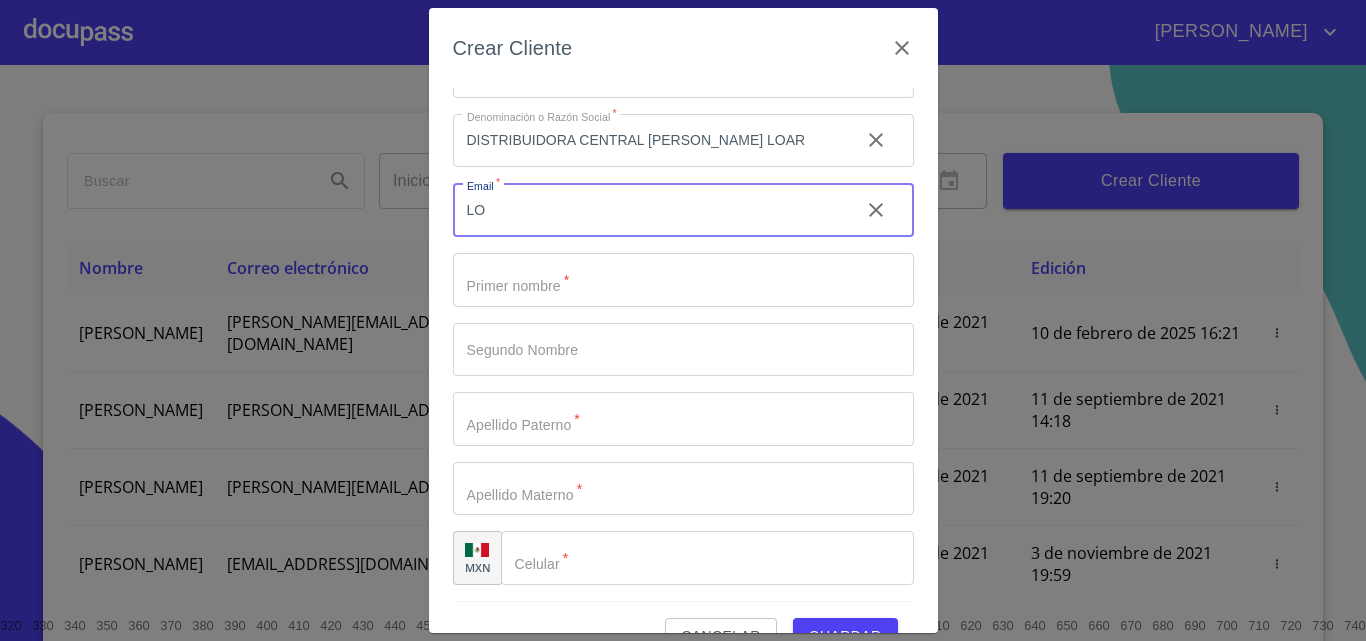 type on "L" 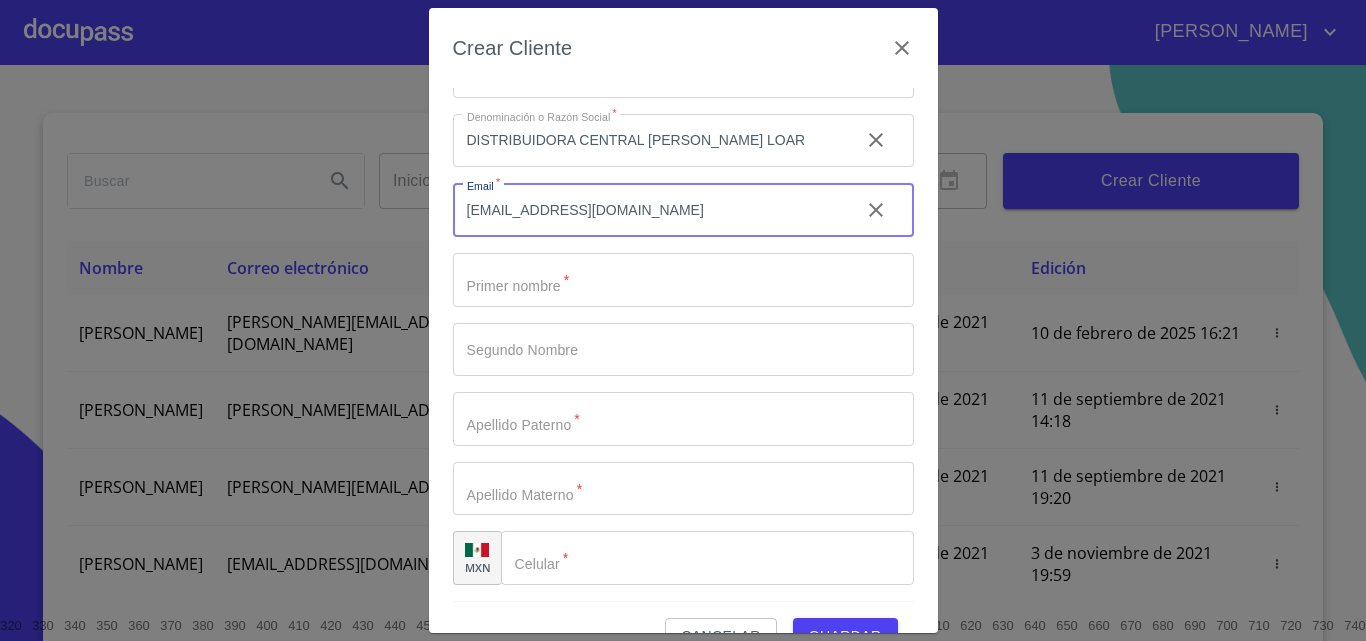 type on "[PERSON_NAME][EMAIL_ADDRESS][DOMAIN_NAME]" 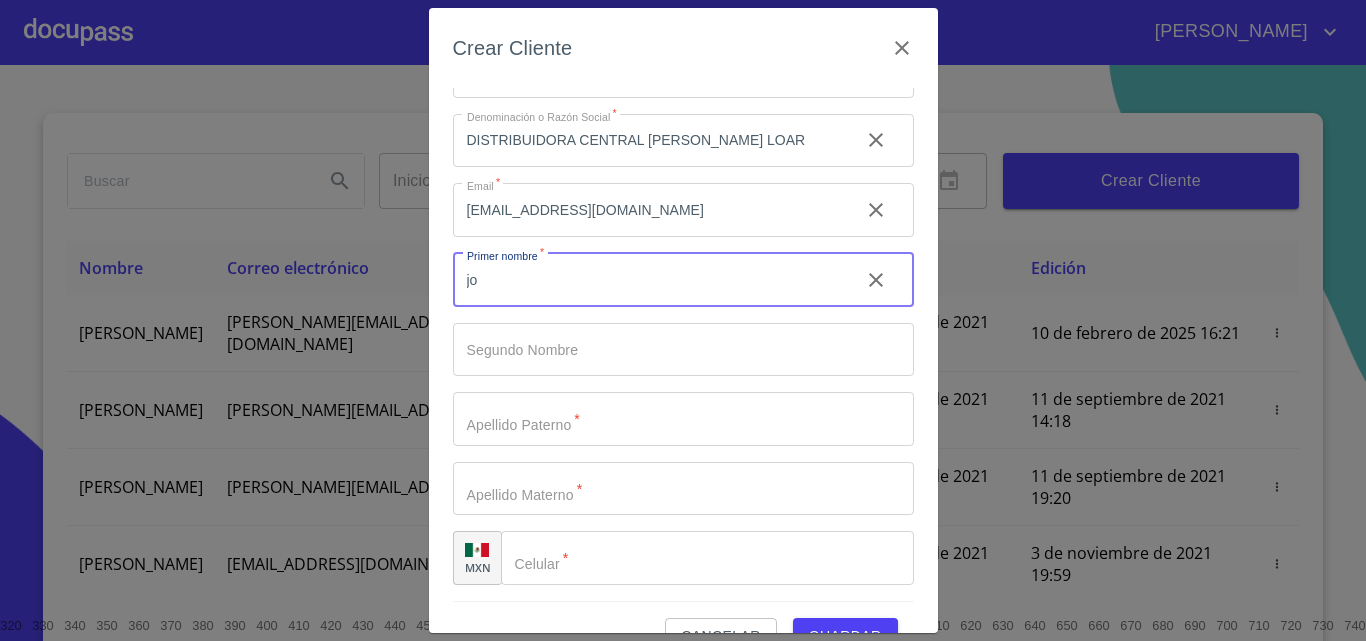 type on "j" 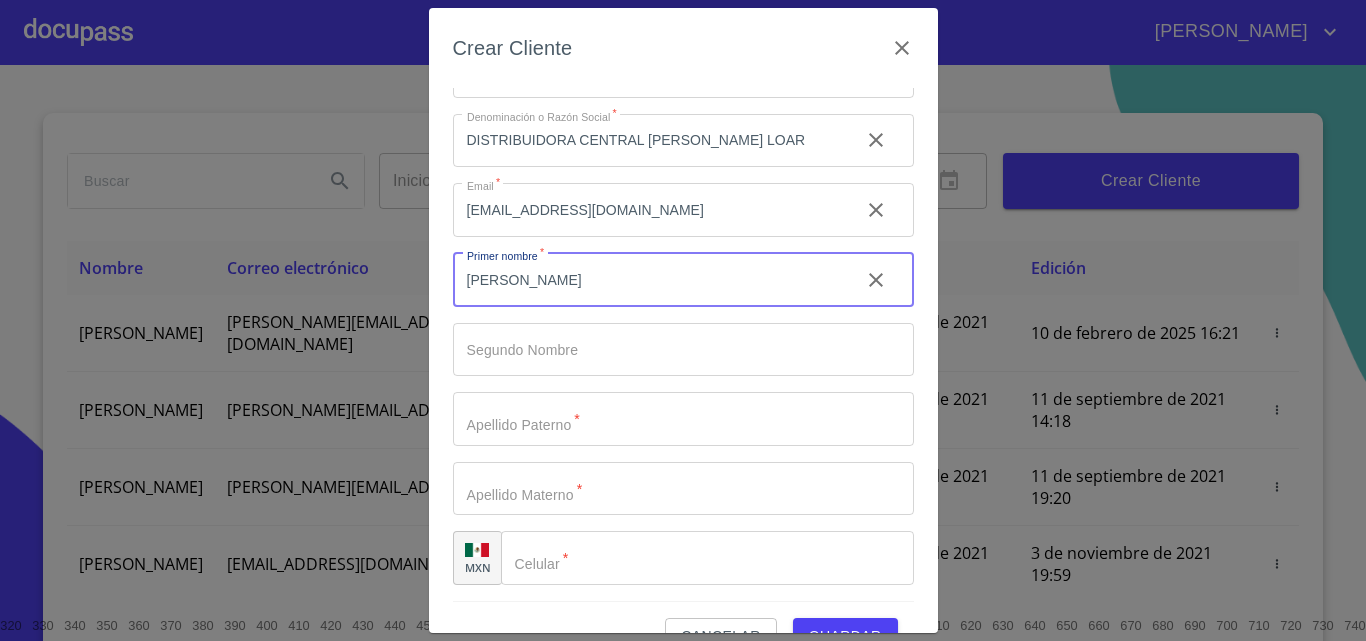 type on "JOSE" 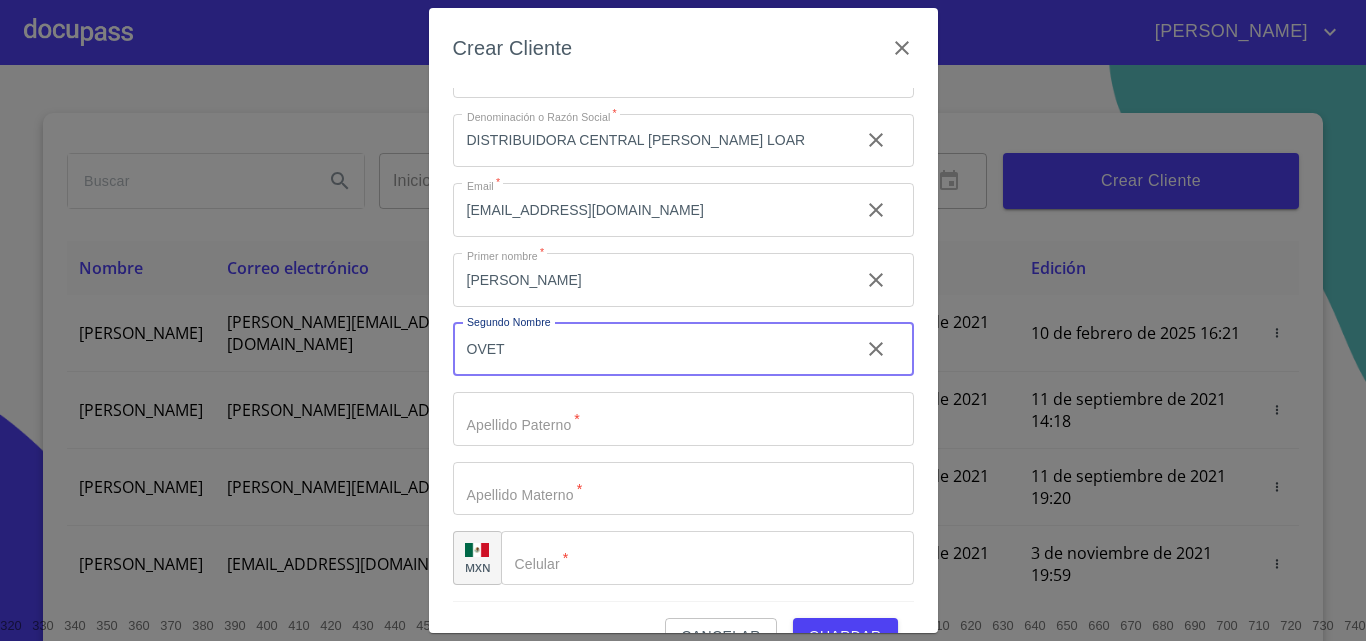 type on "OVET" 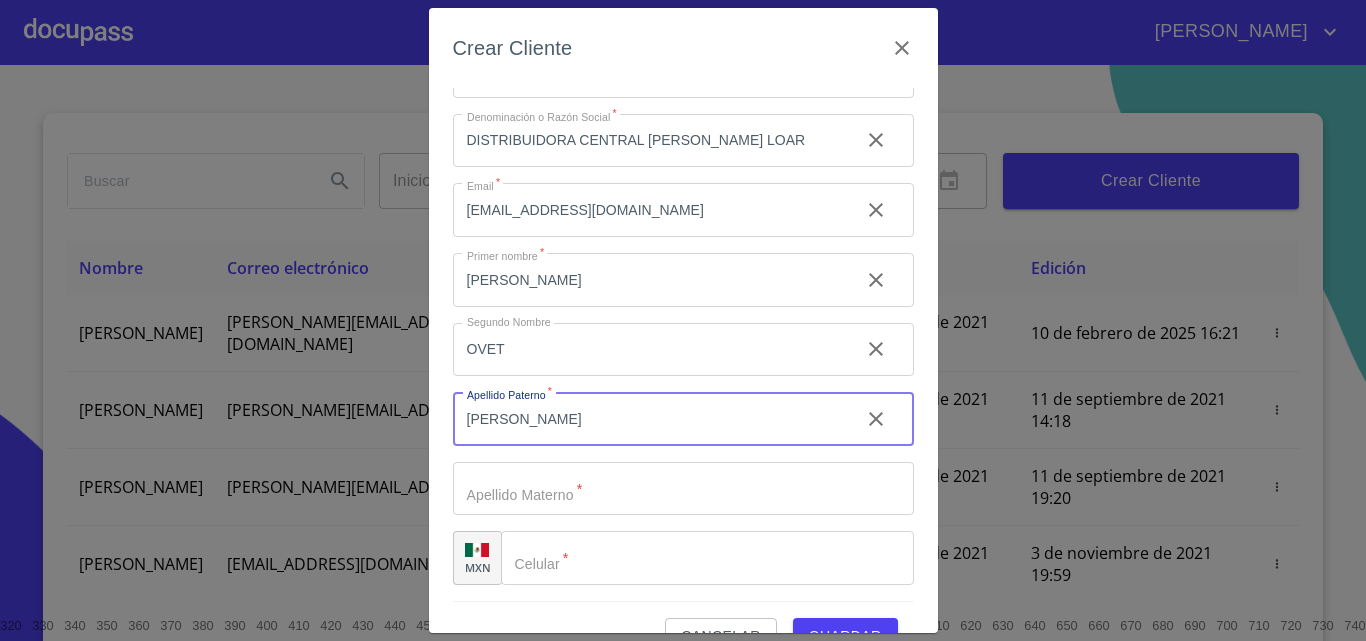 type on "GUTIERREZ" 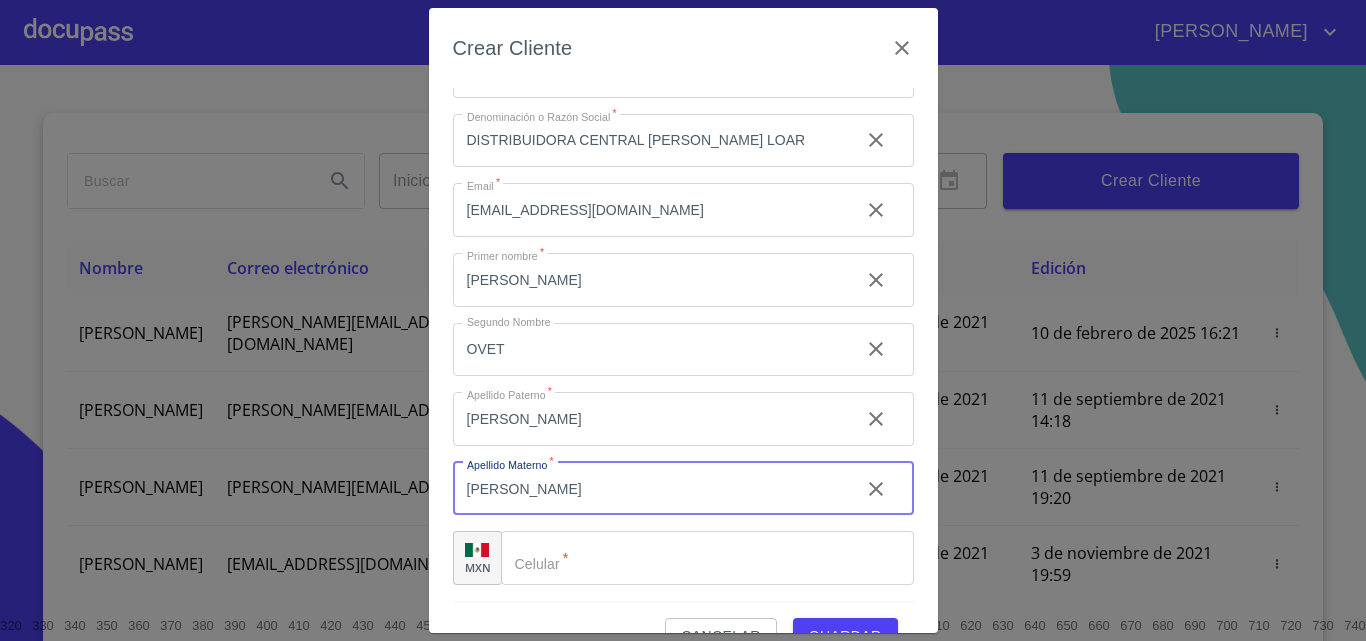 type on "ENRIQUEZ" 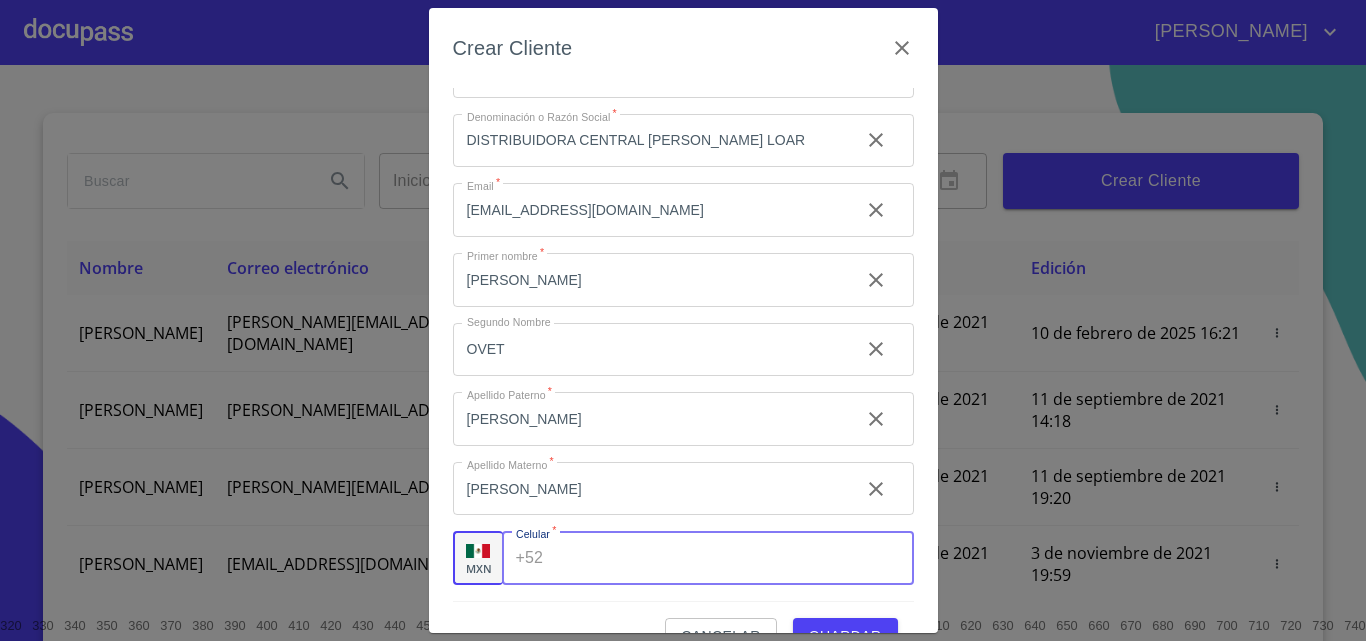 click on "Tipo de cliente   *" at bounding box center [732, 558] 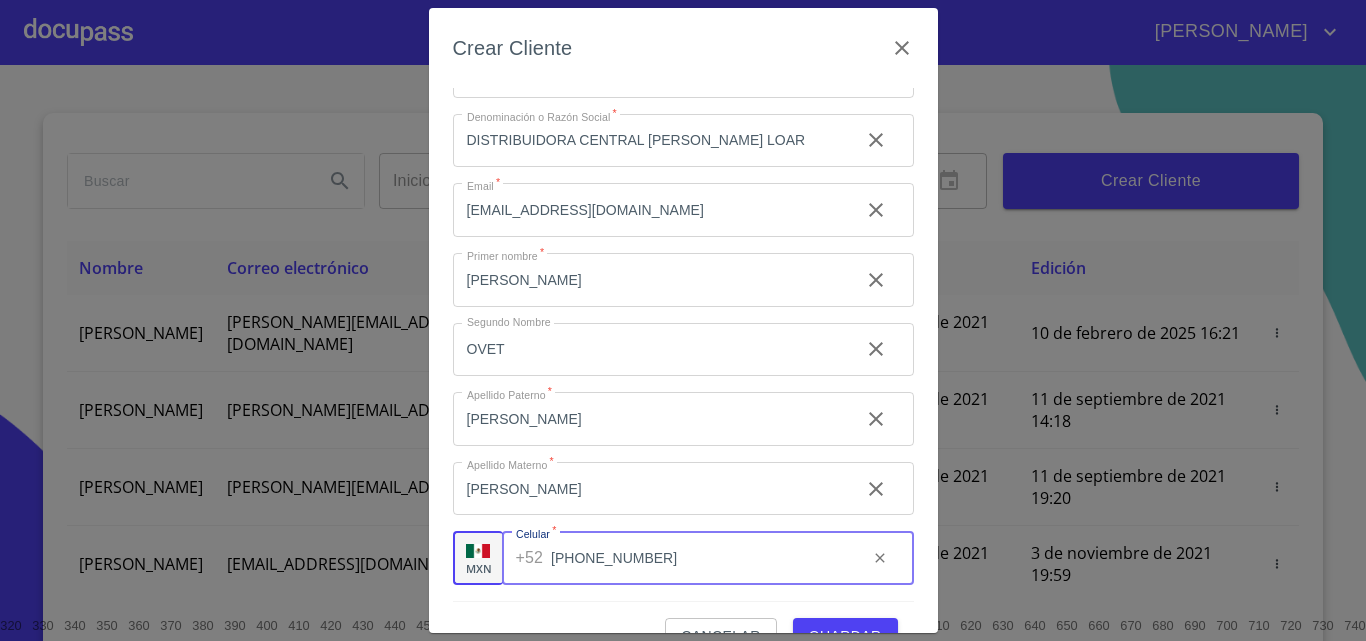 type on "[PHONE_NUMBER]" 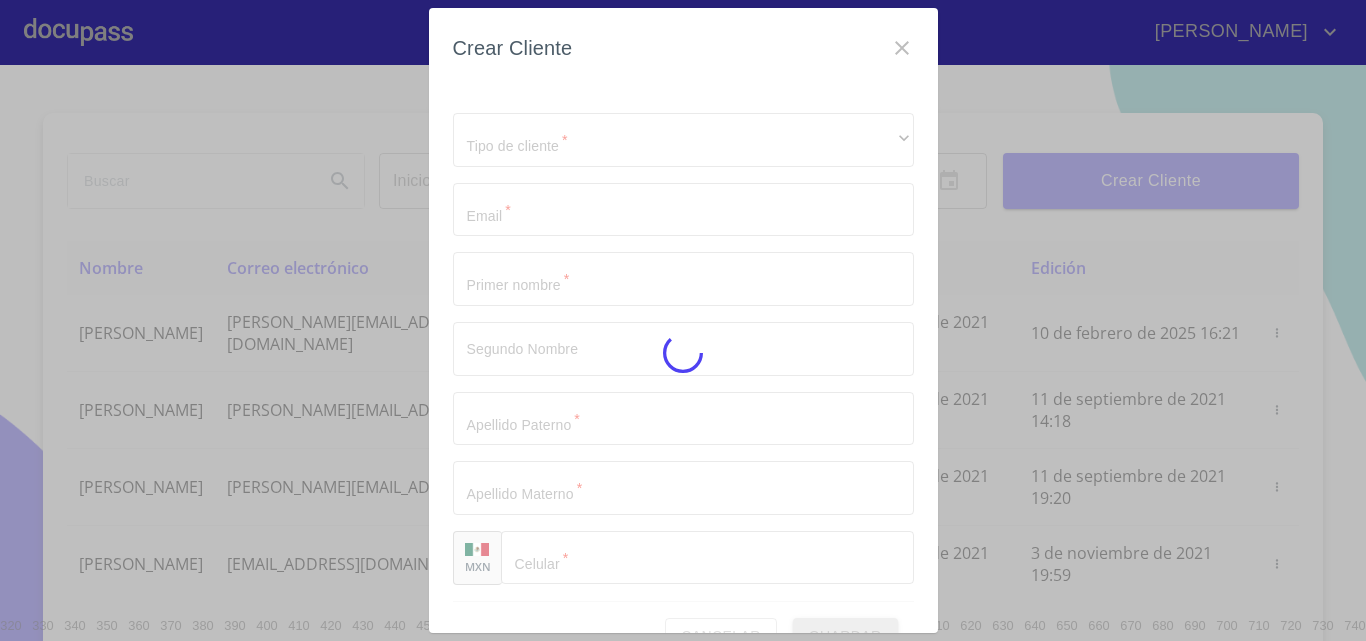 scroll, scrollTop: 23, scrollLeft: 0, axis: vertical 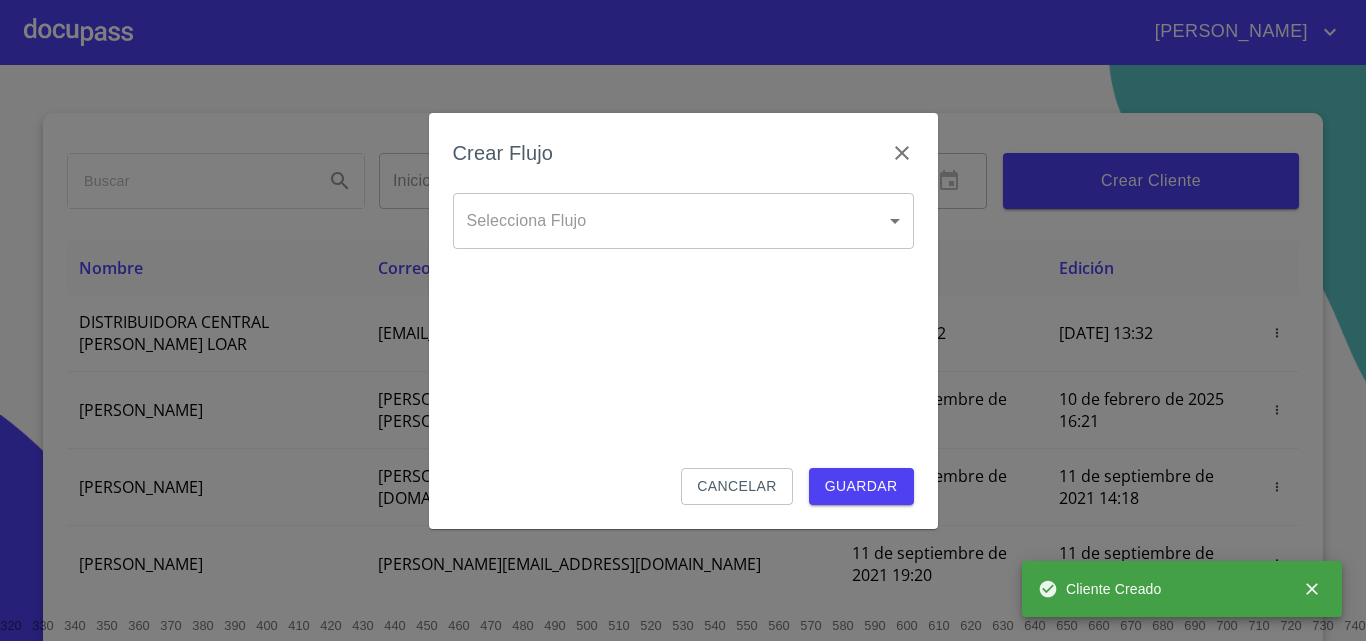 click on "JUAN JOSÉ  Inicio ​ Fin ​ Crear Cliente Nombre   Correo electrónico   Registro   Edición     DISTRIBUIDORA CENTRAL DE ACERO LOAR  loar.contabilidad@gmail.com 11 de julio de 2025 13:32 11 de julio de 2025 13:32 DIEGO ANCIRA GROVER diego.ancira.grover@gmail.com 10 de septiembre de 2021 18:55 10 de febrero de 2025 16:21 LUIS FERNANDO CELIS  luis.celis@live.com.mx 11 de septiembre de 2021 14:18 11 de septiembre de 2021 14:18 MAYRA  GONZALEZ mayragl@hotmail.com 11 de septiembre de 2021 19:20 11 de septiembre de 2021 19:20 MANUEL BRAVO manbrv_072@yahoo.com.mx 13 de septiembre de 2021 11:06 3 de noviembre de 2021 19:59 JUAN CARLOS BAUTISTA 123bautistas@gmail.com 14 de septiembre de 2021 12:26 14 de septiembre de 2021 12:26 MERCEDES GUTIERREZ juanmontiel626@gmail.com 14 de septiembre de 2021 16:35 14 de septiembre de 2021 16:35 JUAN ANTONIO CRUZ maliachi_7@hotmail.com 14 de septiembre de 2021 18:24 14 de septiembre de 2021 18:24 JAIME  GONZALEZ  jaimeglez2103@gmail.com 15 de septiembre de 2021 13:18 1 2" at bounding box center (683, 320) 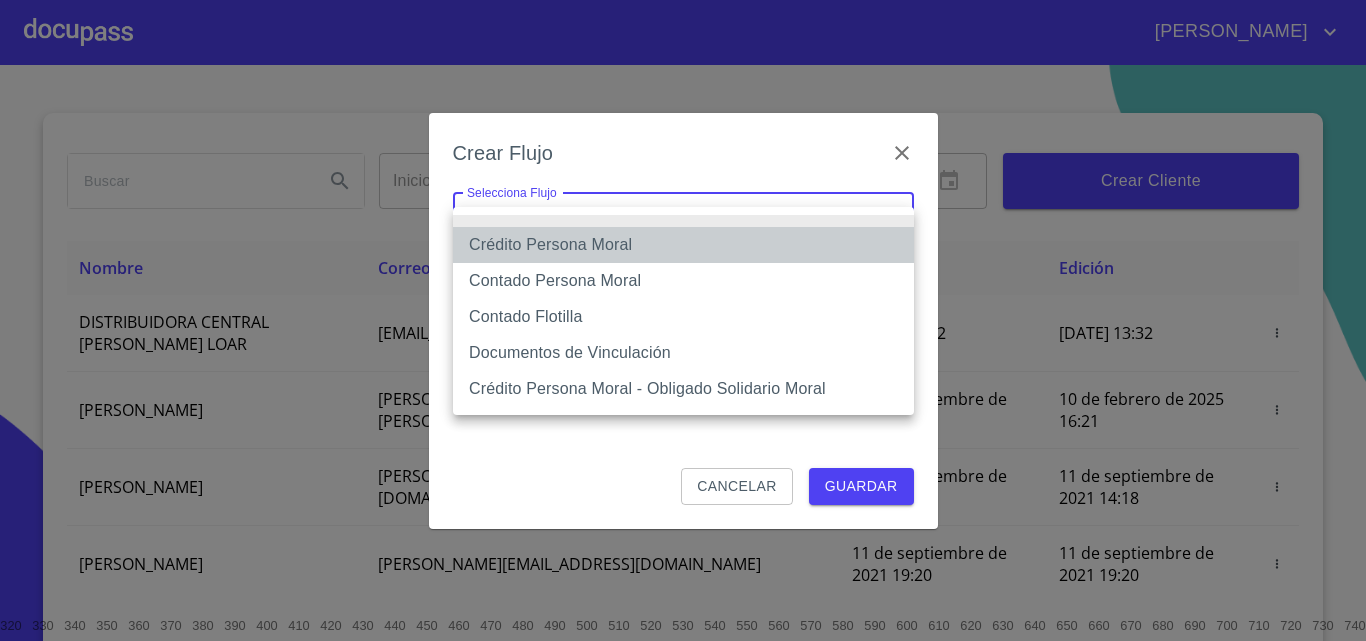 click on "Crédito Persona Moral" at bounding box center (683, 245) 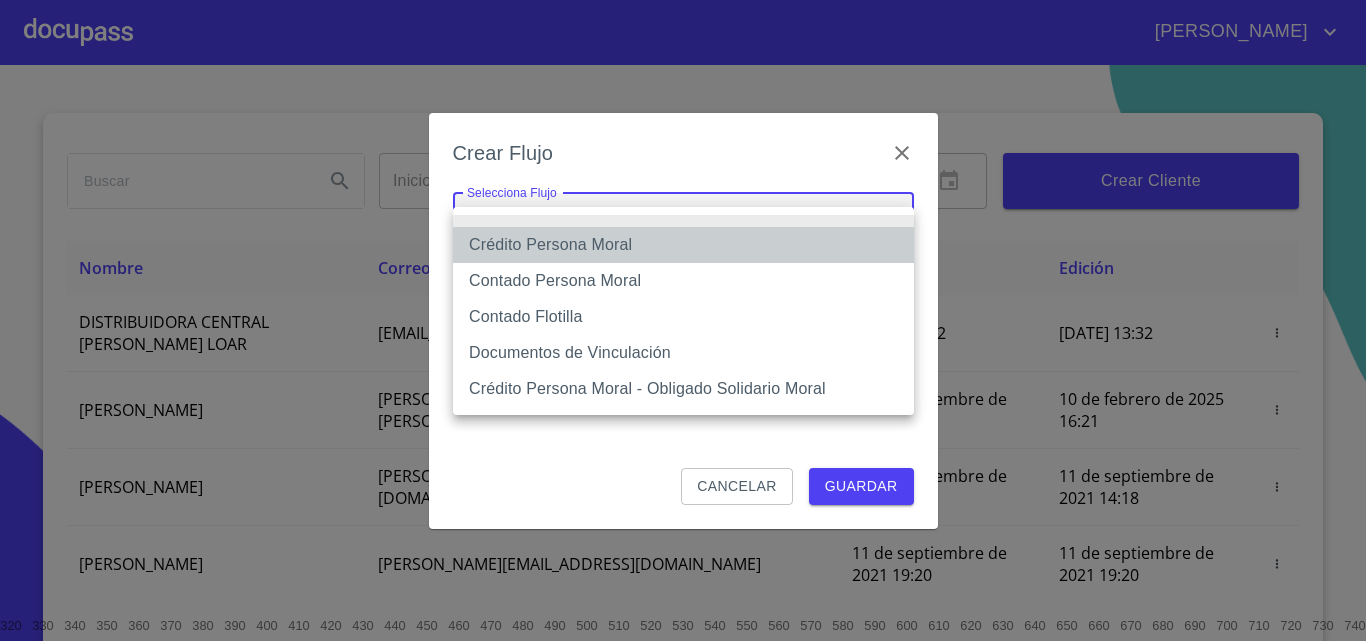 type on "614ae8207e49d67341f8d0cd" 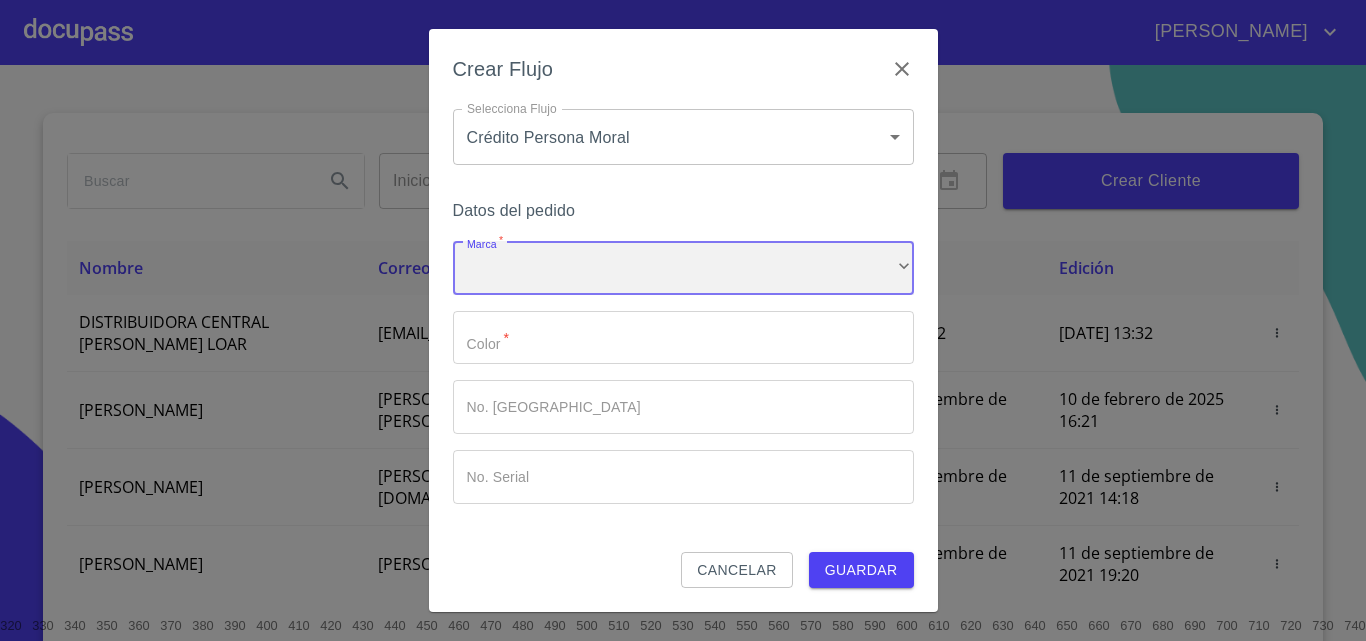 click on "​" at bounding box center (683, 268) 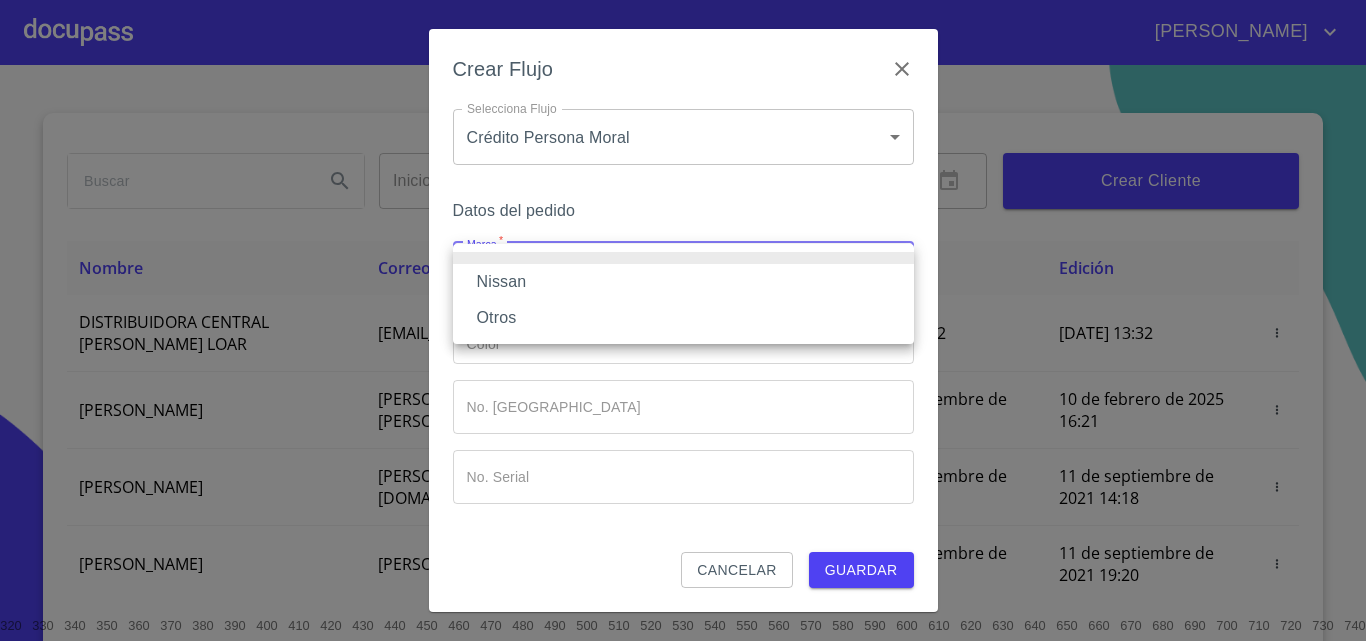 click on "Nissan" at bounding box center (683, 282) 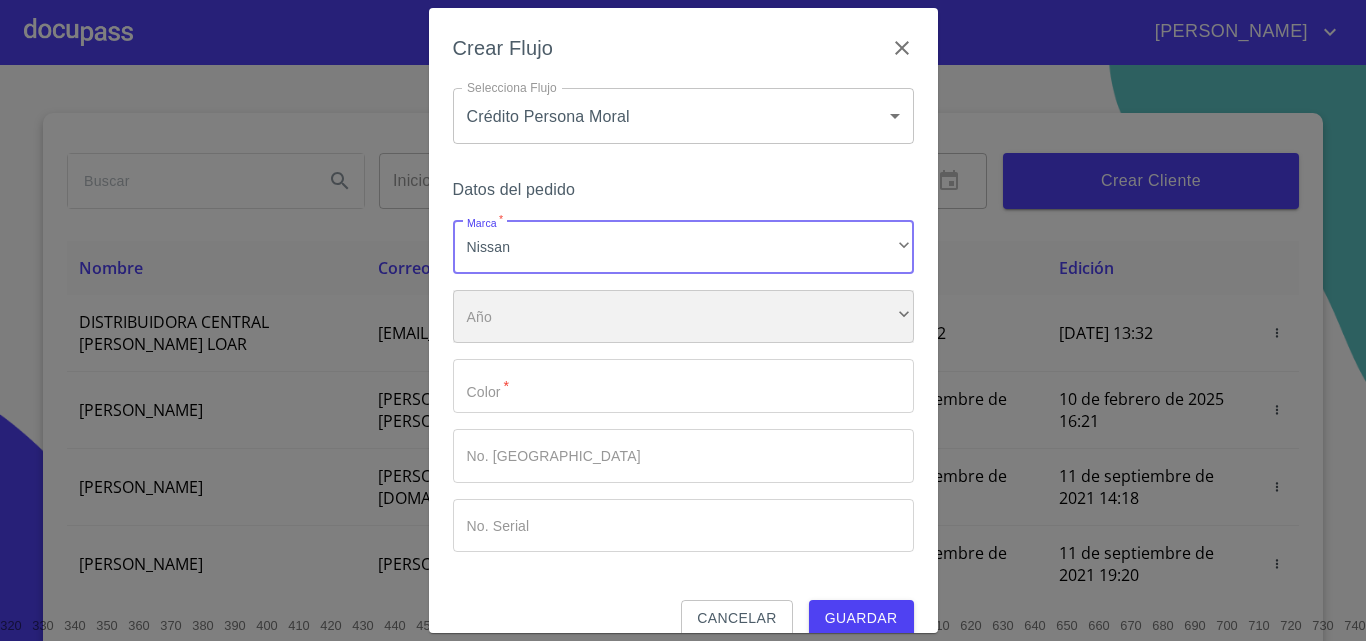 click on "​" at bounding box center [683, 317] 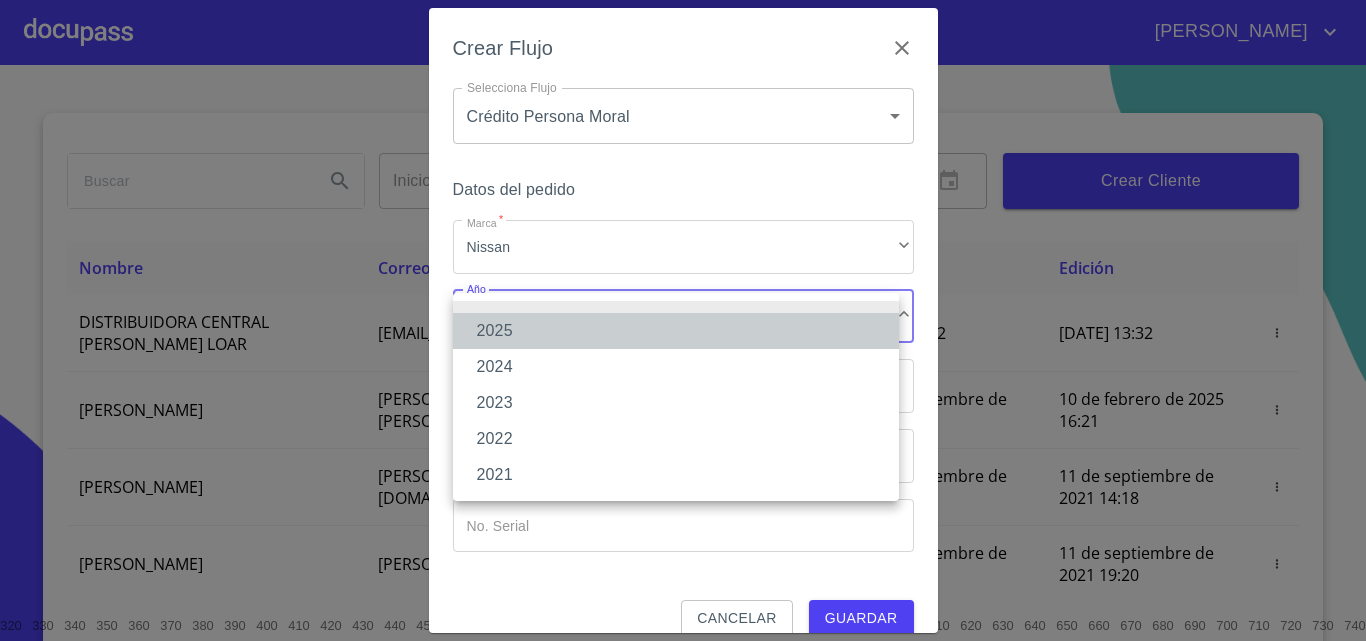 click on "2025" at bounding box center [676, 331] 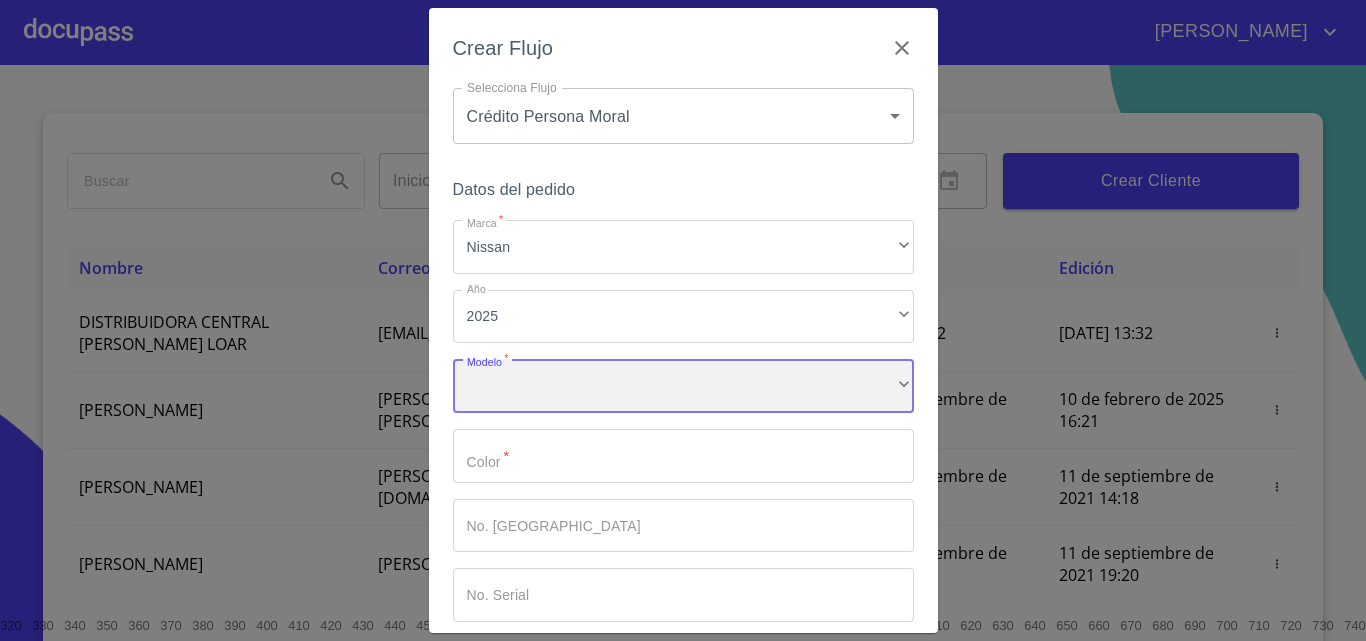 click on "​" at bounding box center [683, 386] 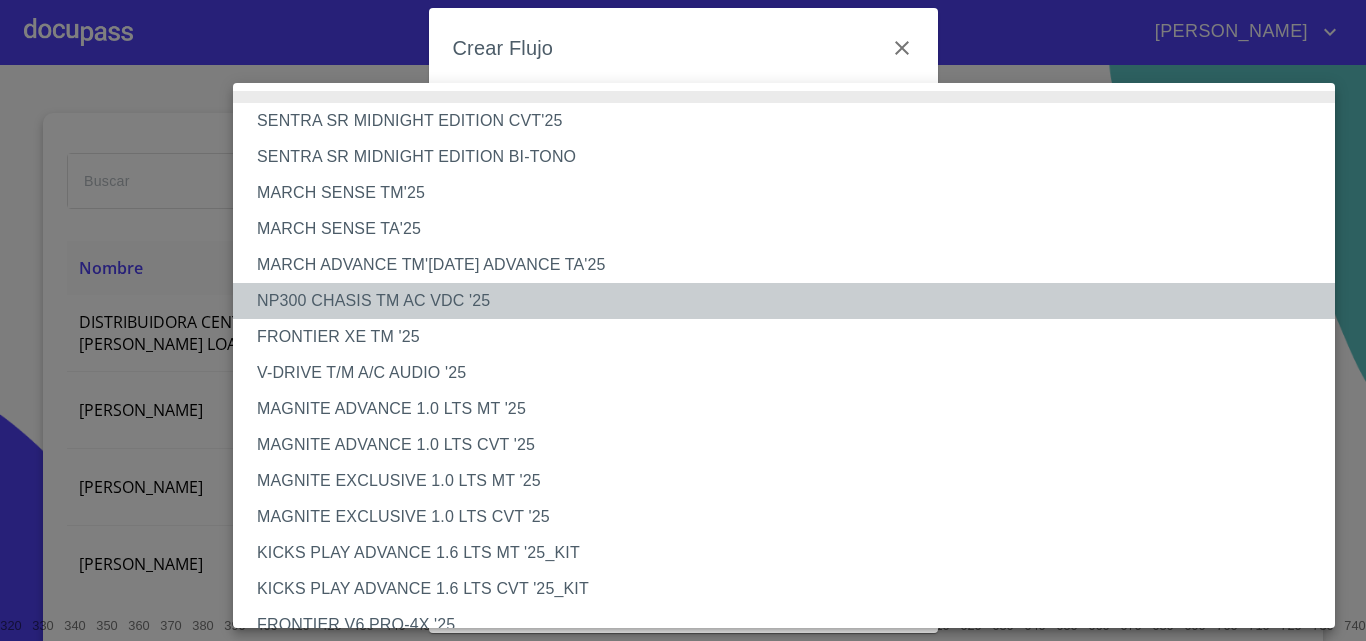click on "NP300 CHASIS TM AC VDC '25" at bounding box center [791, 301] 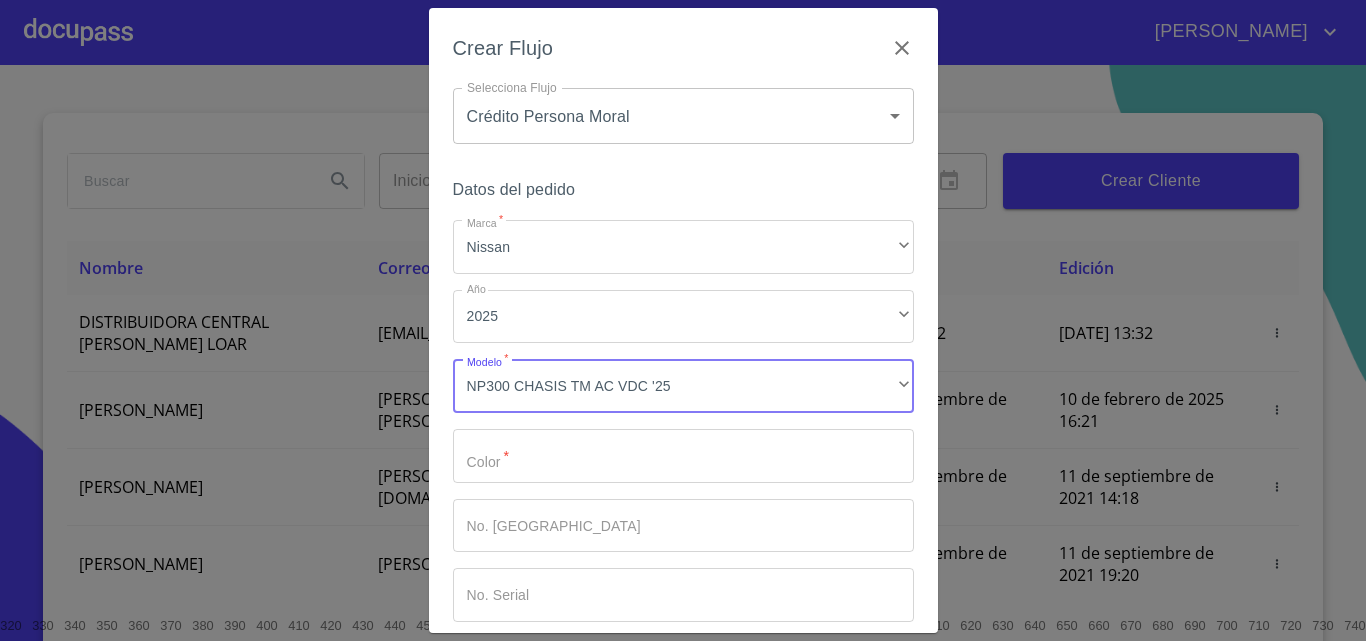 click on "Marca   *" at bounding box center (683, 456) 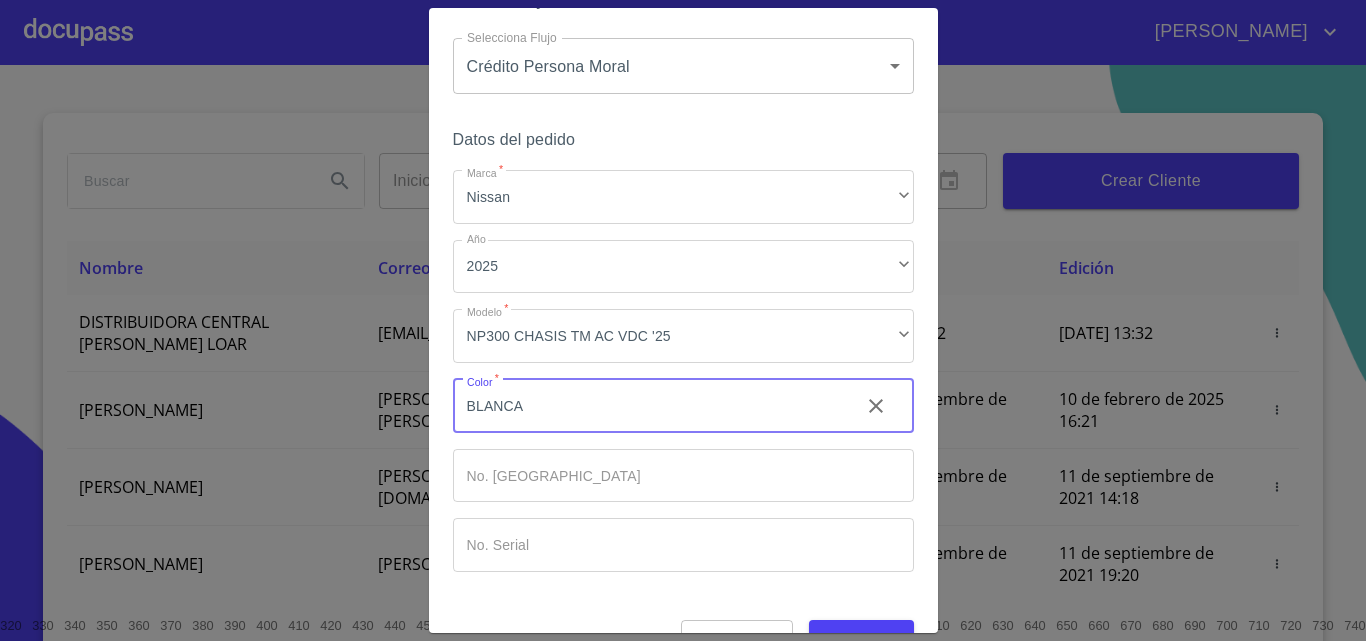 scroll, scrollTop: 97, scrollLeft: 0, axis: vertical 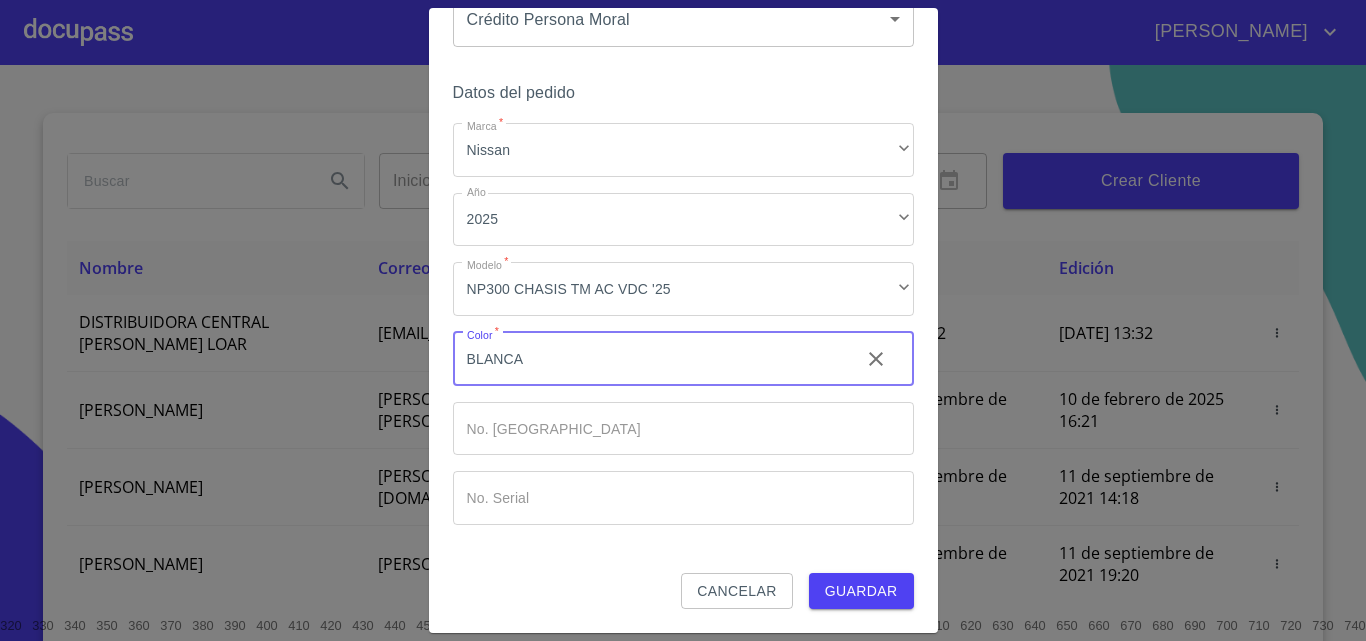type on "BLANCA" 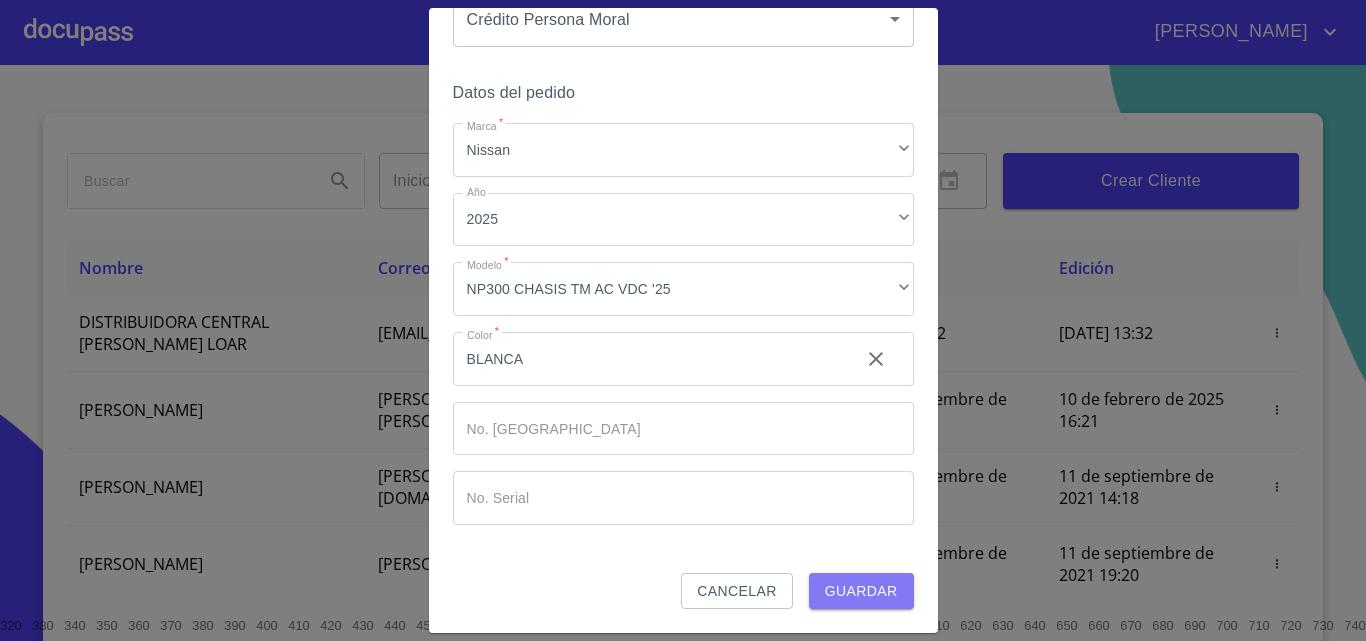 click on "Guardar" at bounding box center (861, 591) 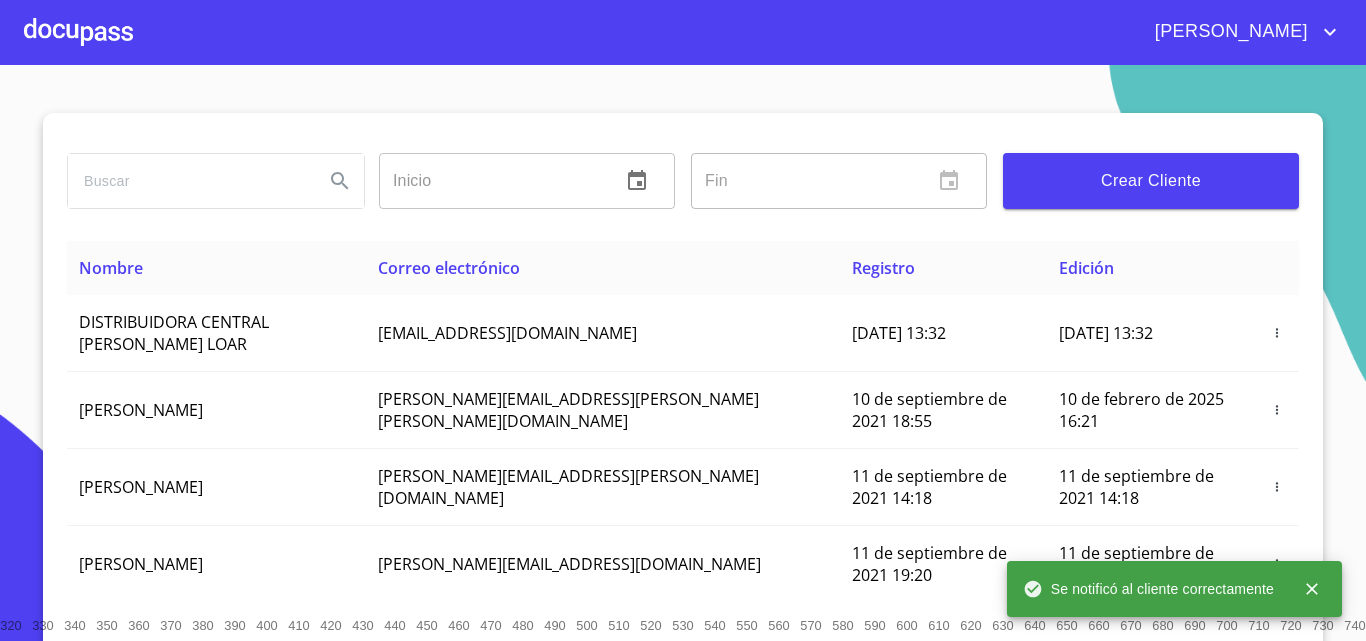 click at bounding box center [78, 32] 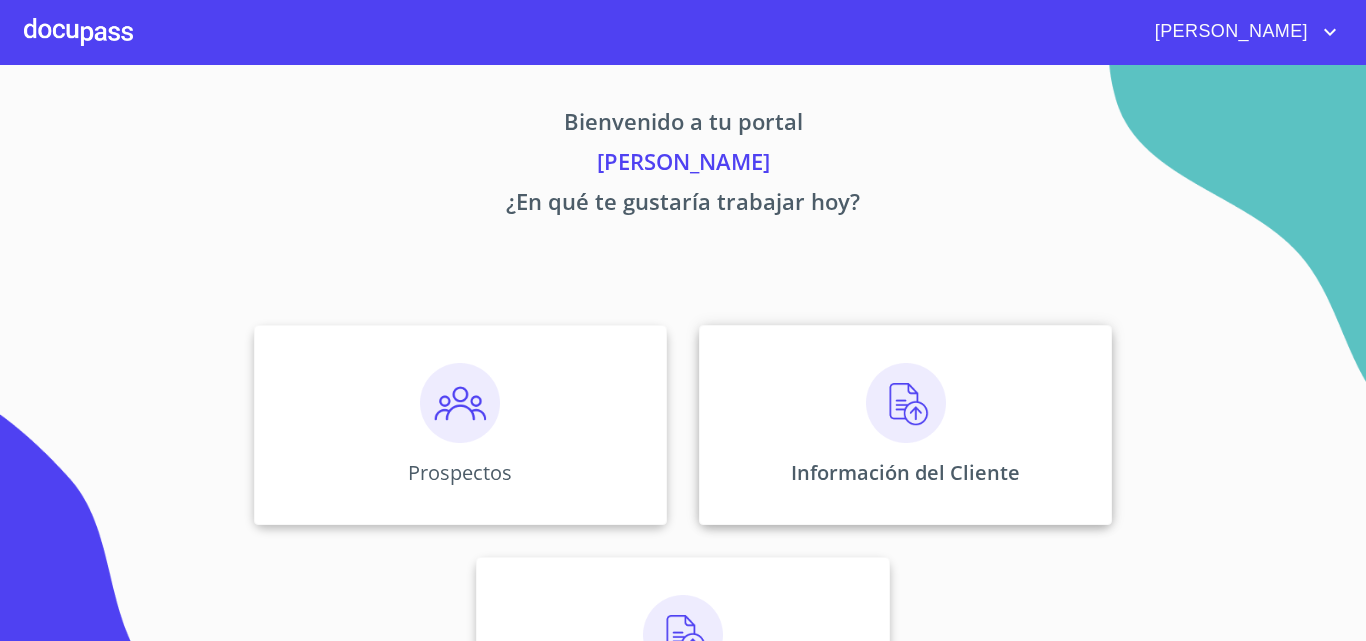 click at bounding box center (906, 403) 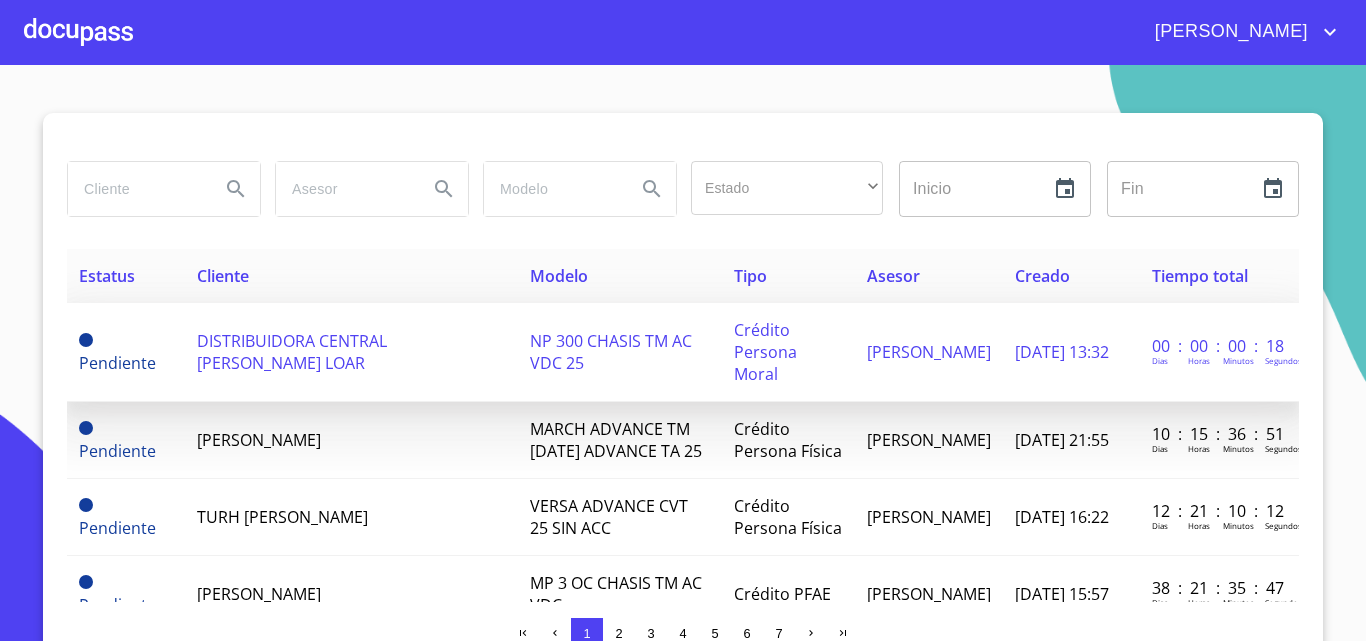 click on "DISTRIBUIDORA CENTRAL [PERSON_NAME] [PERSON_NAME]" at bounding box center [292, 352] 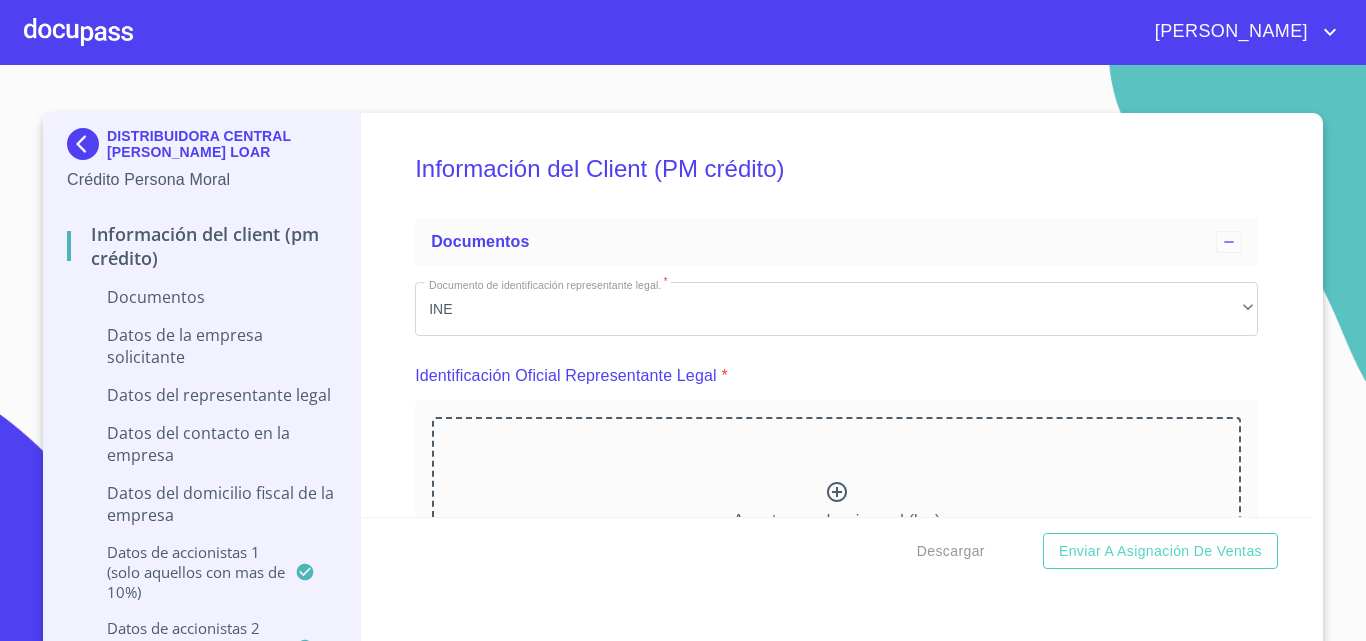 click 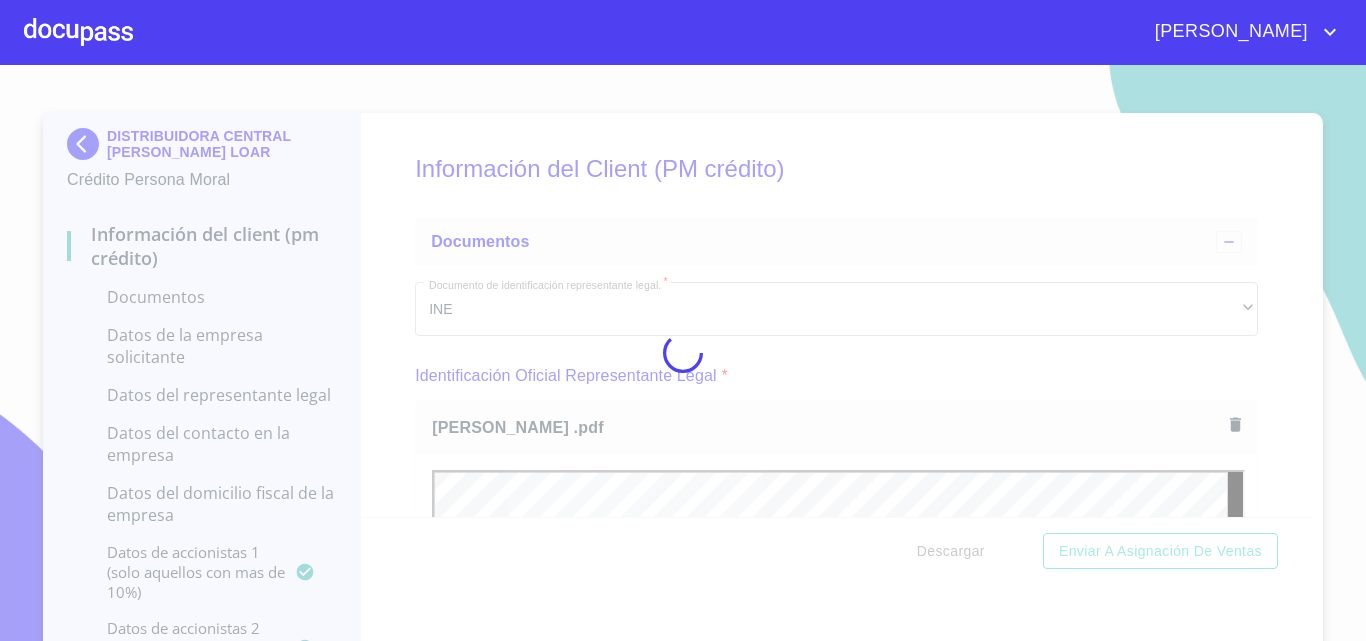 scroll, scrollTop: 0, scrollLeft: 0, axis: both 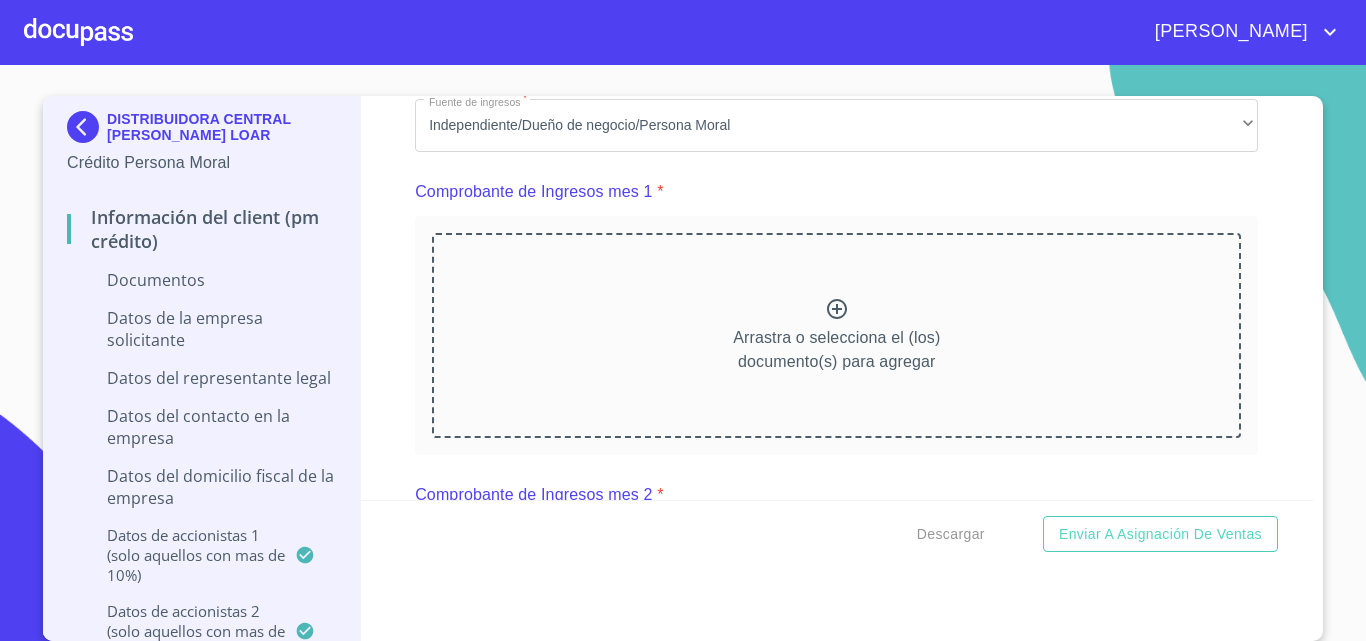 click 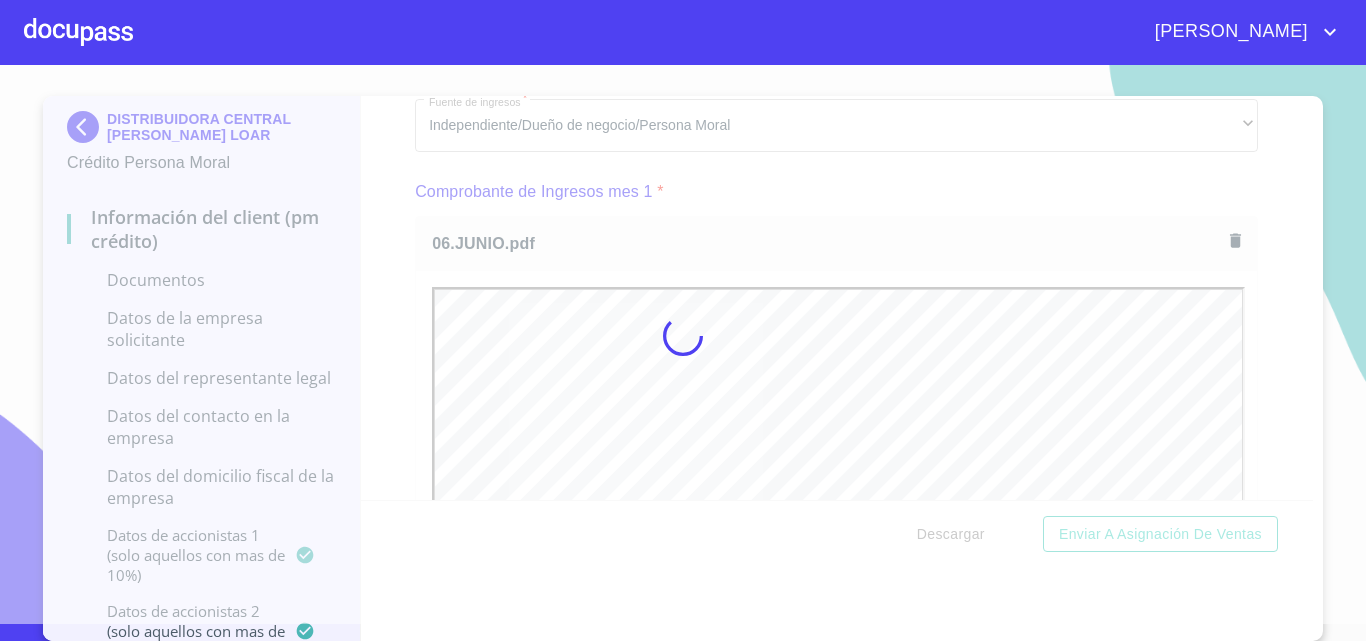 scroll, scrollTop: 0, scrollLeft: 0, axis: both 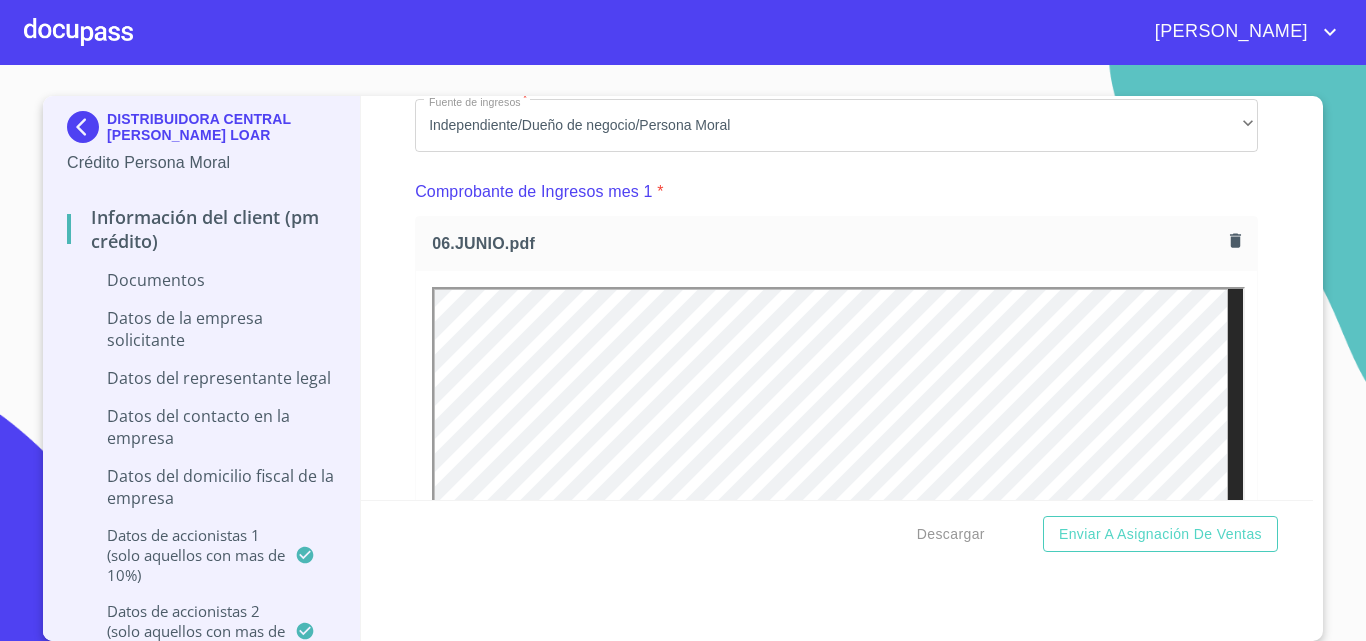 drag, startPoint x: 1299, startPoint y: 152, endPoint x: 1296, endPoint y: 165, distance: 13.341664 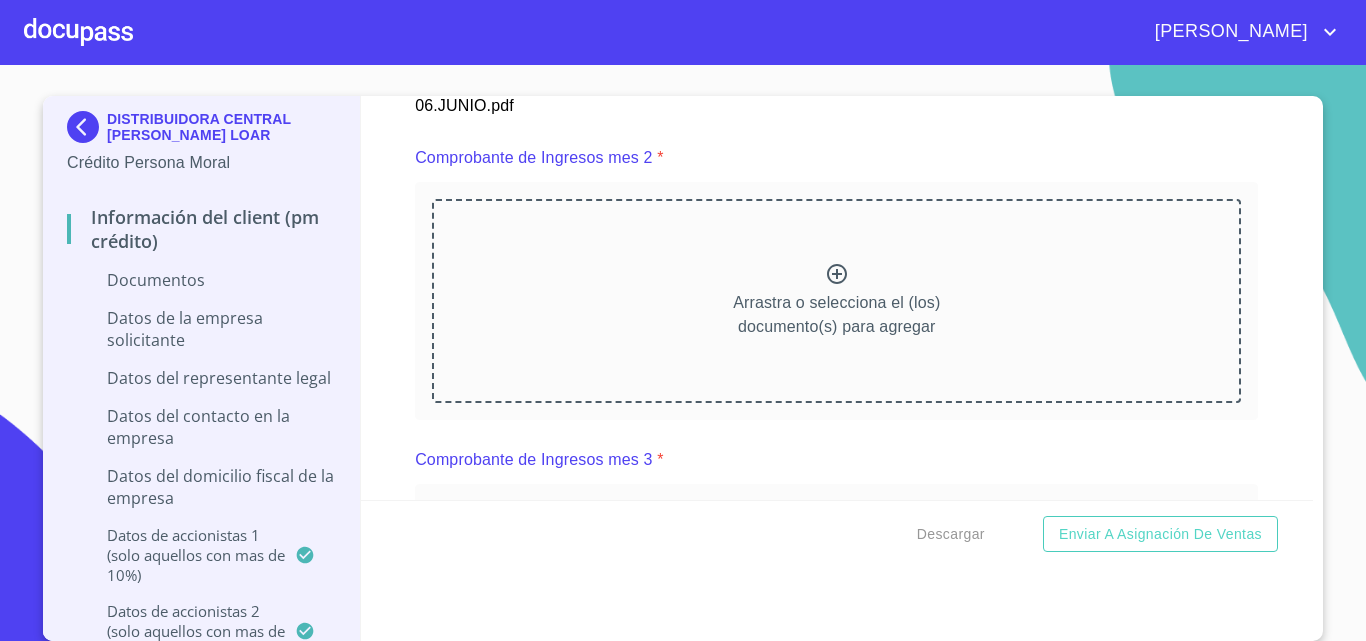 scroll, scrollTop: 2316, scrollLeft: 0, axis: vertical 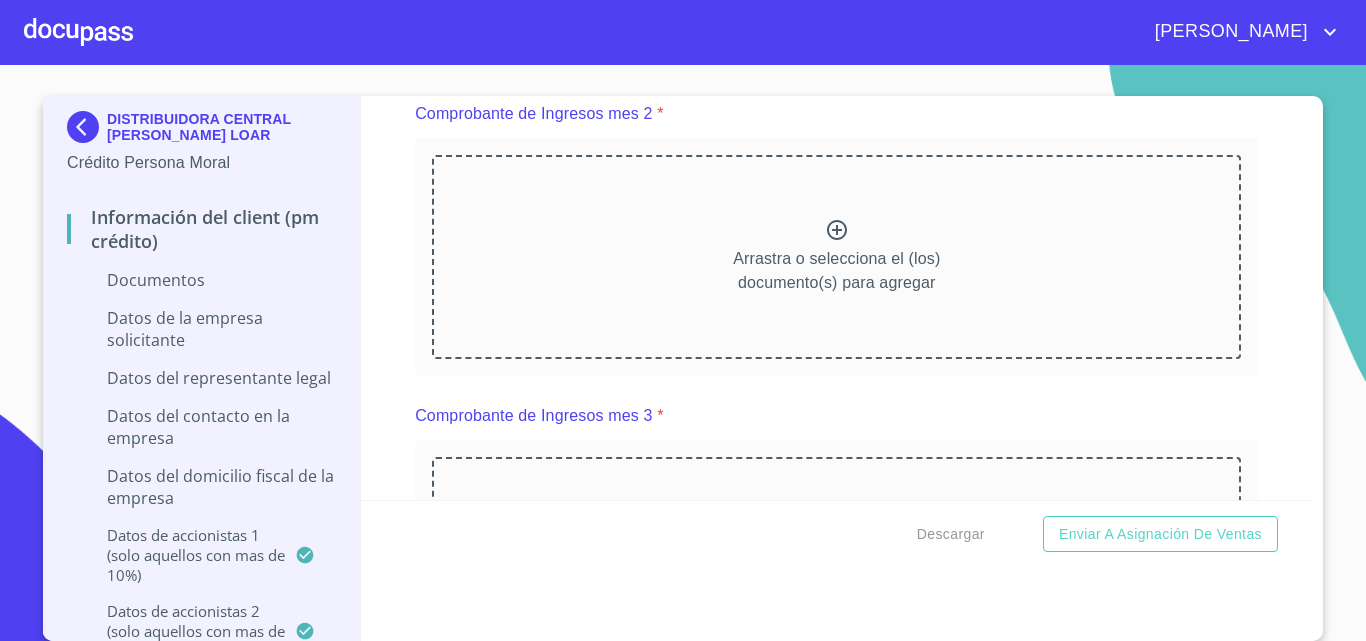 click at bounding box center [837, 232] 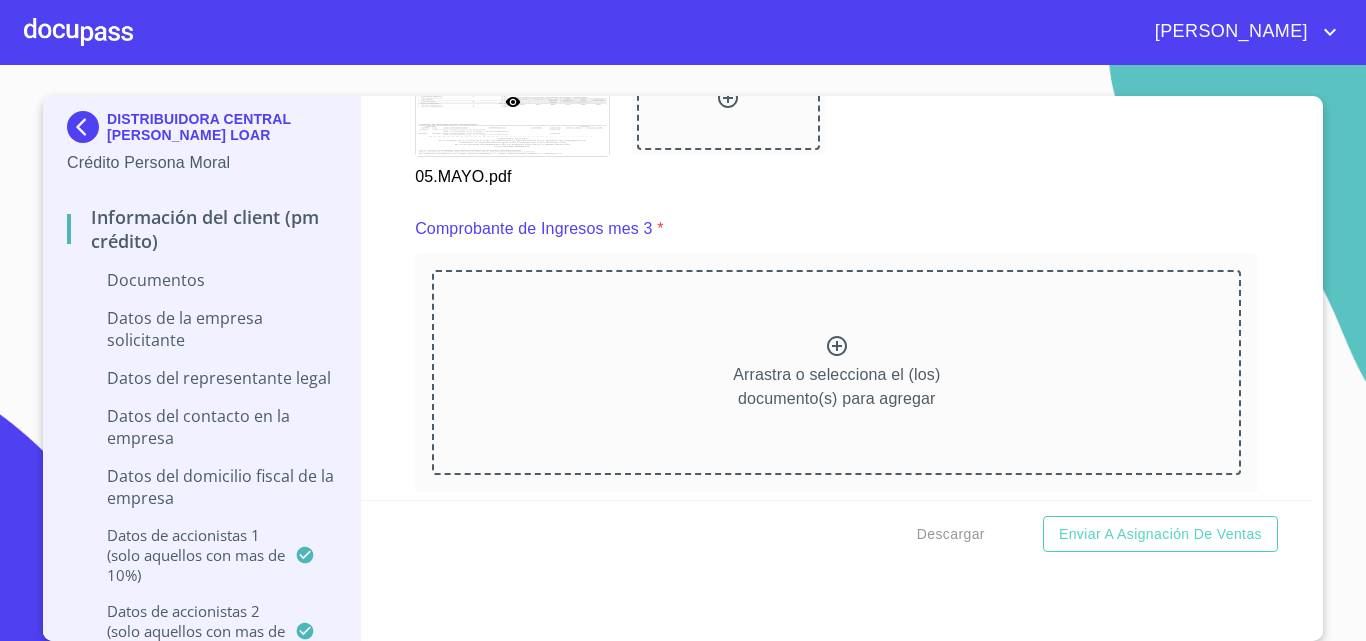scroll, scrollTop: 3128, scrollLeft: 0, axis: vertical 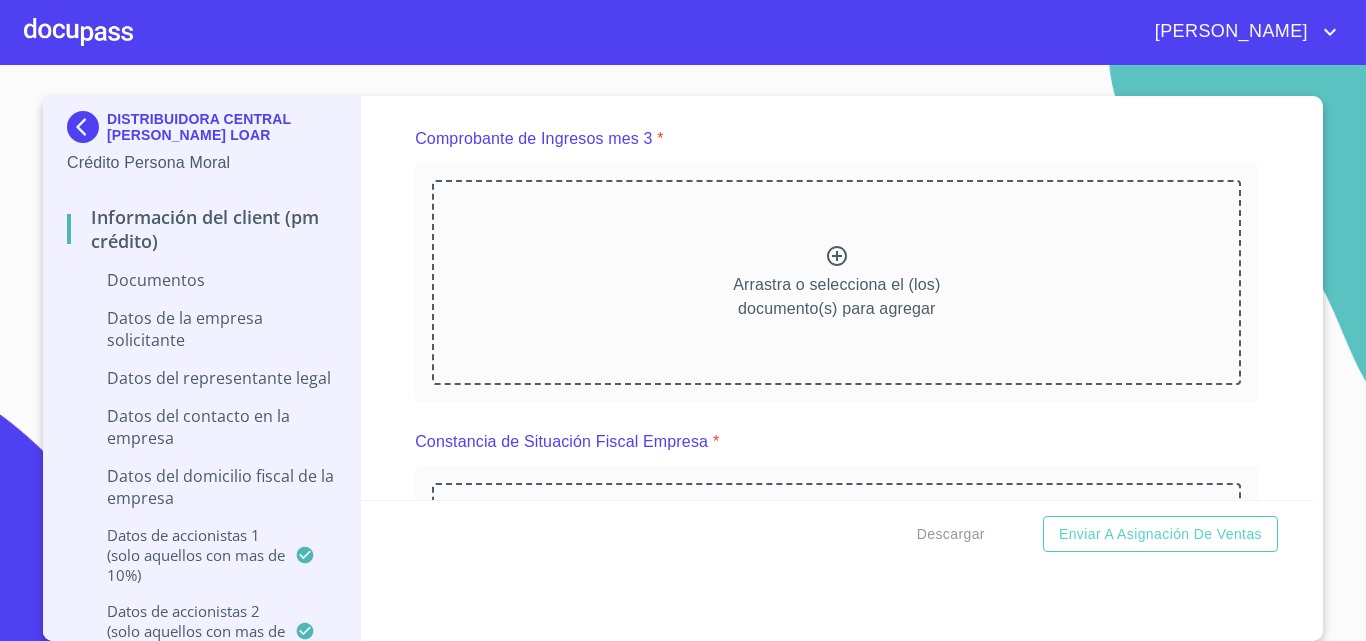 click 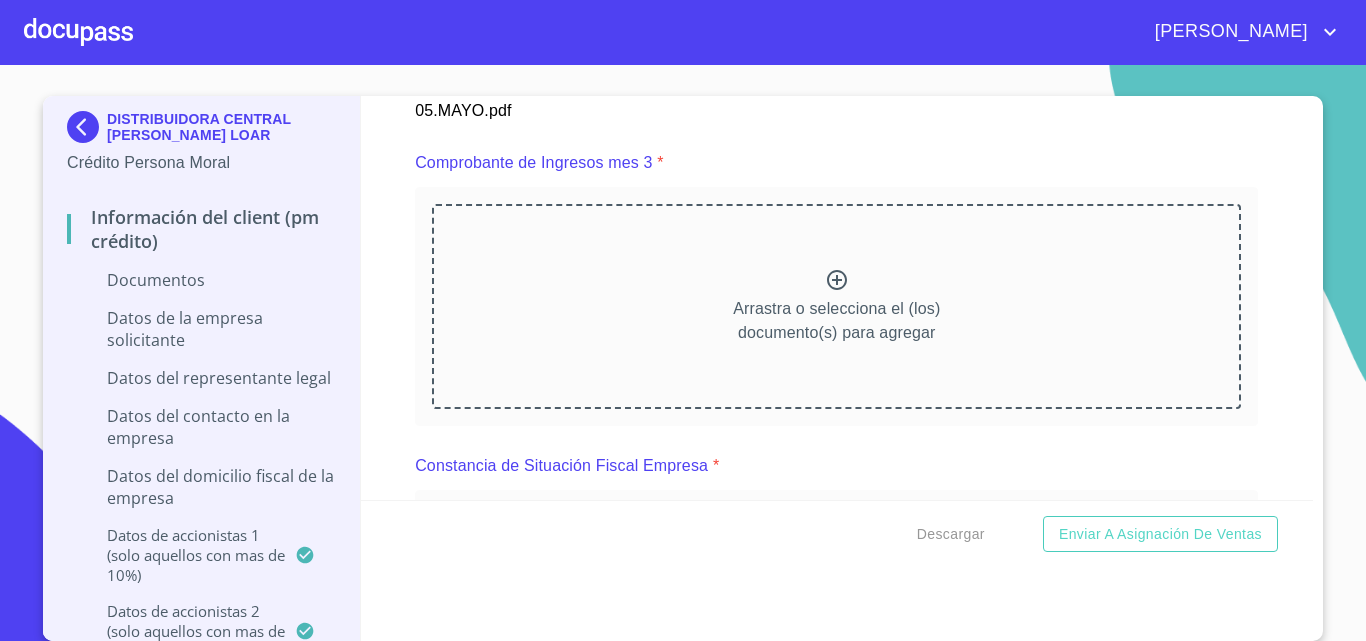 scroll, scrollTop: 3152, scrollLeft: 0, axis: vertical 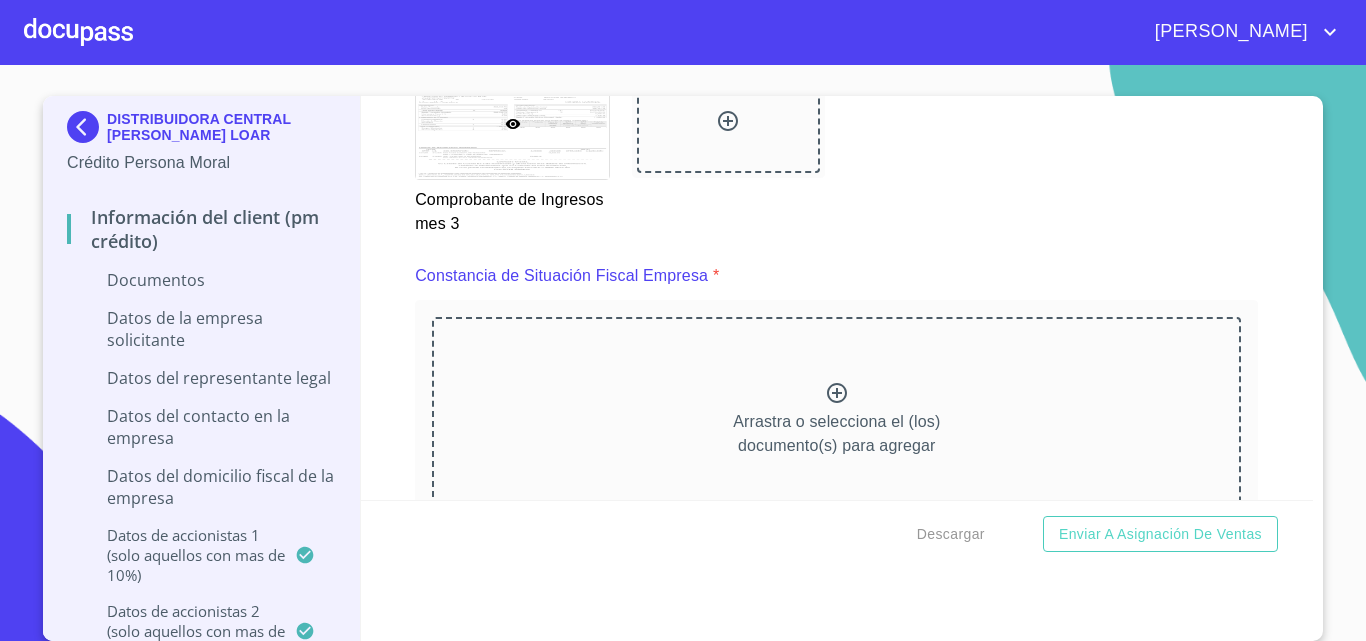click 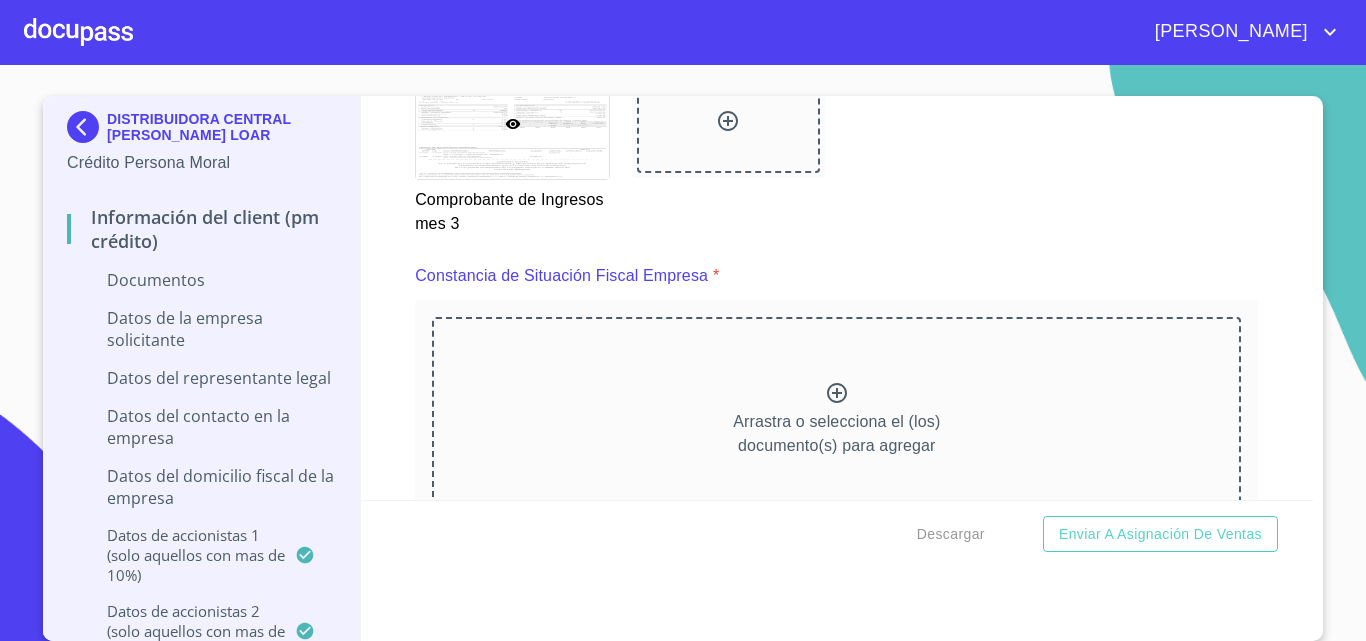 click 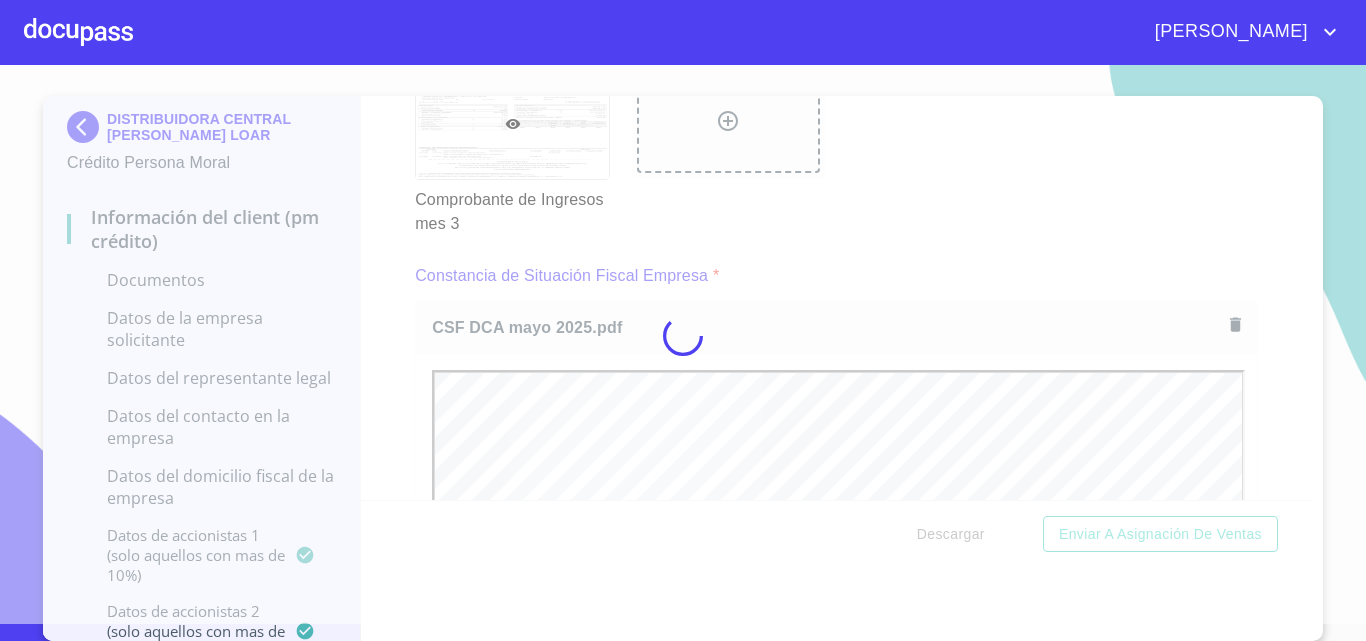 scroll, scrollTop: 0, scrollLeft: 0, axis: both 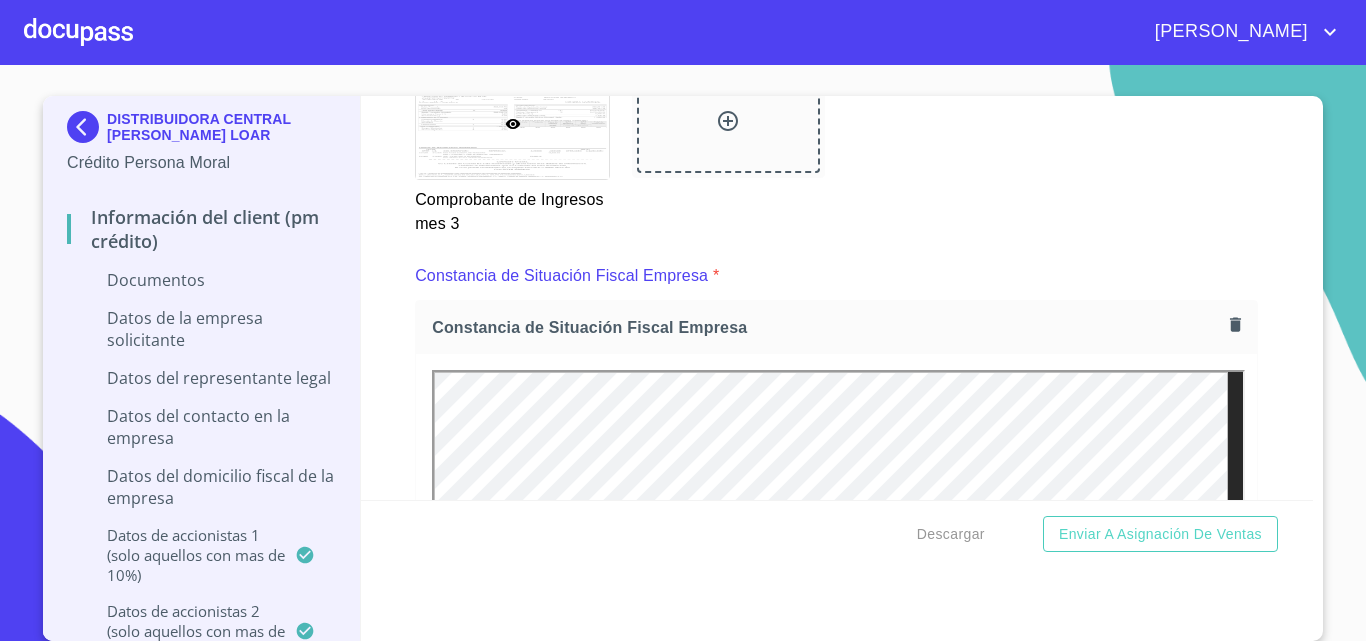 click on "Información del Client (PM crédito)   Documentos Documento de identificación representante legal.   * INE ​ Identificación Oficial Representante Legal * Identificación Oficial Representante Legal Identificación Oficial Representante Legal Comprobante de Domicilio Empresa * Arrastra o selecciona el (los) documento(s) para agregar Fuente de ingresos   * Independiente/Dueño de negocio/Persona Moral ​ Comprobante de Ingresos mes 1 * Comprobante de Ingresos mes 1 Comprobante de Ingresos mes 1 Comprobante de Ingresos mes 2 * Comprobante de Ingresos mes 2 Comprobante de Ingresos mes 2 Comprobante de Ingresos mes 3 * Comprobante de Ingresos mes 3 Comprobante de Ingresos mes 3 Constancia de Situación Fiscal Empresa * Constancia de Situación Fiscal Empresa Constancia de Situación Fiscal Empresa Acta Constitutiva con poderes * Arrastra o selecciona el (los) documento(s) para agregar Declaración Anual con Acuse * Arrastra o selecciona el (los) documento(s) para agregar   * INE ​ * * * *   * ​ *" at bounding box center (837, 298) 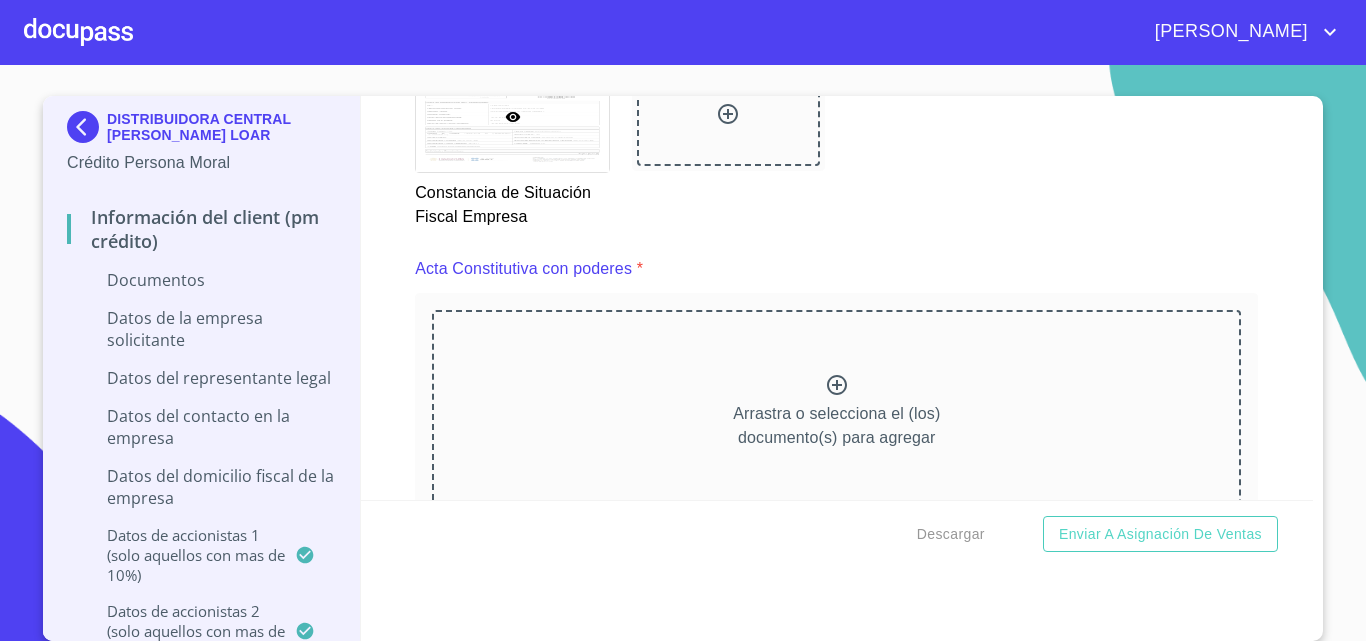 scroll, scrollTop: 4801, scrollLeft: 0, axis: vertical 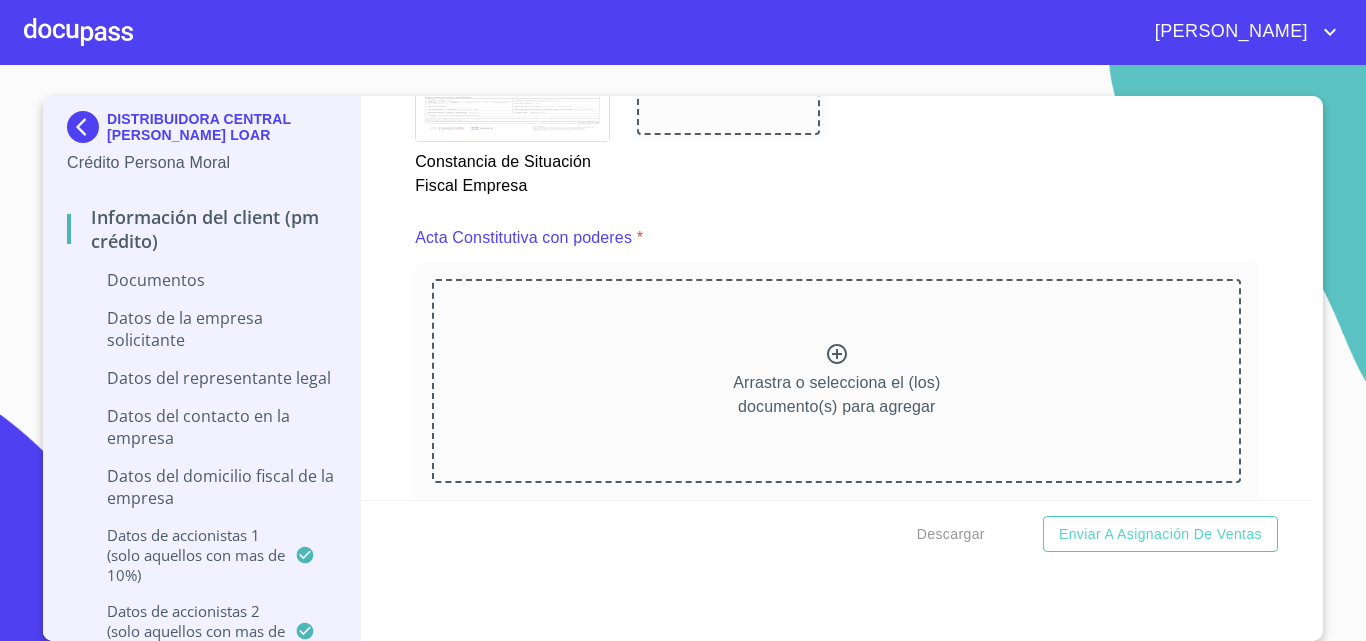 click 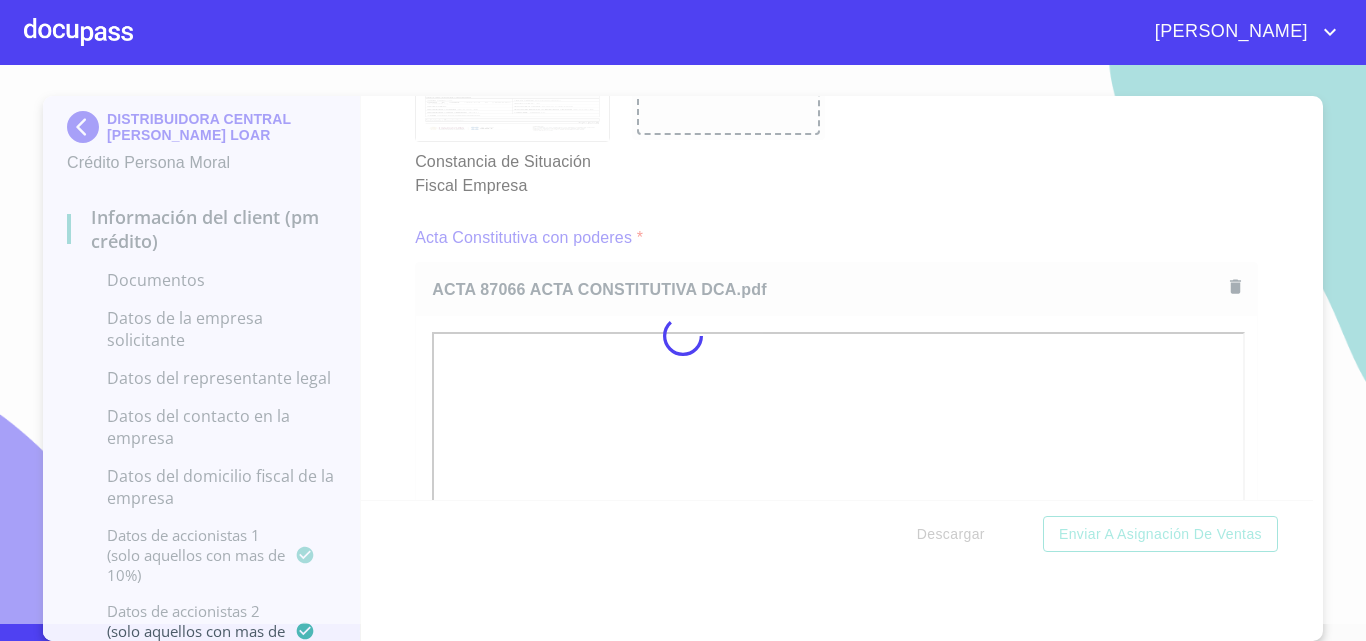 click at bounding box center (683, 336) 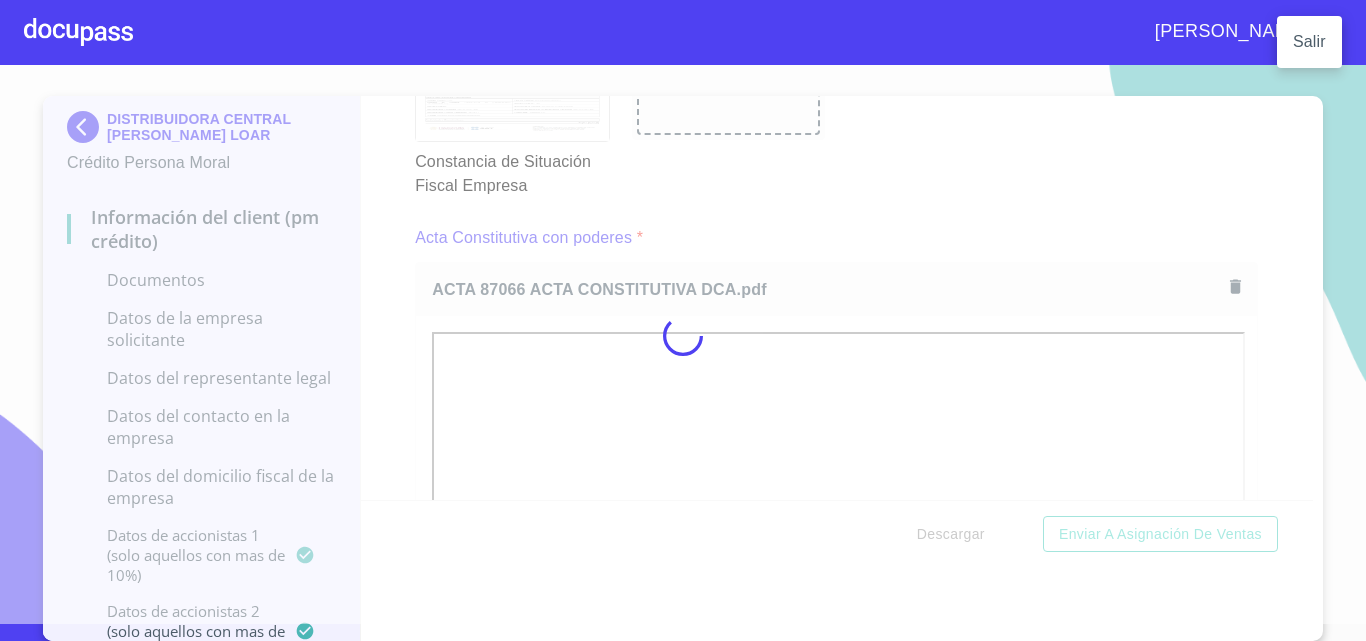 click on "Salir" at bounding box center [1309, 42] 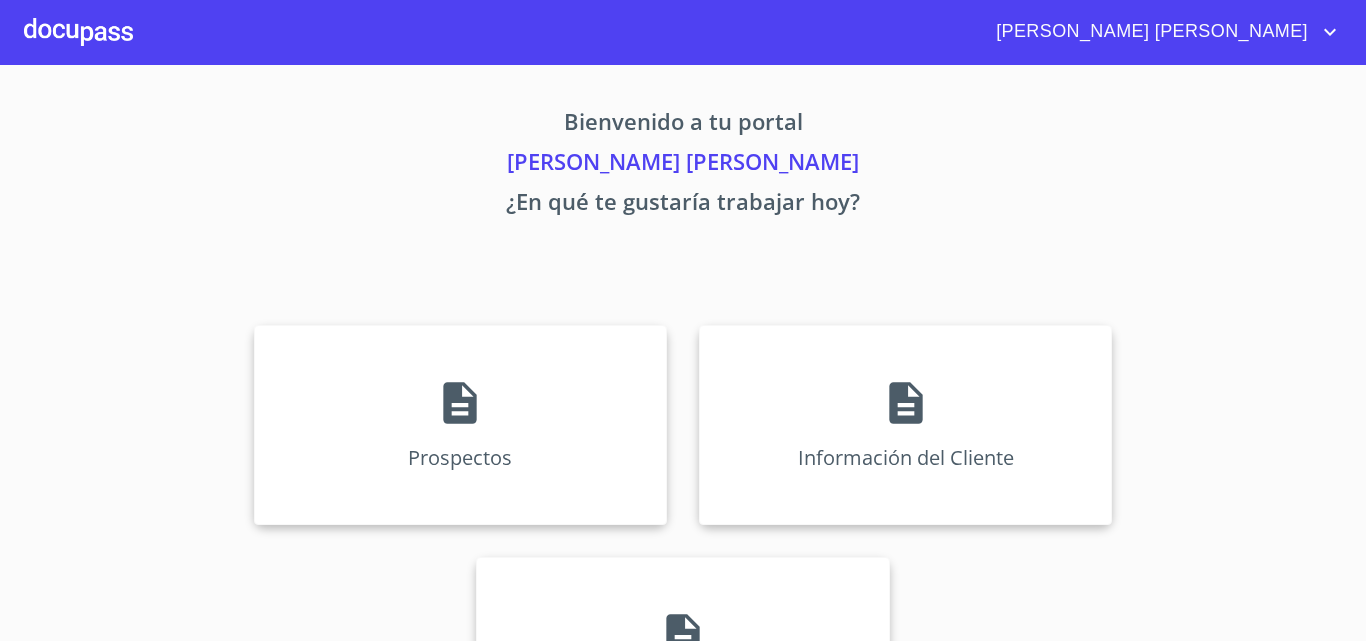 scroll, scrollTop: 0, scrollLeft: 0, axis: both 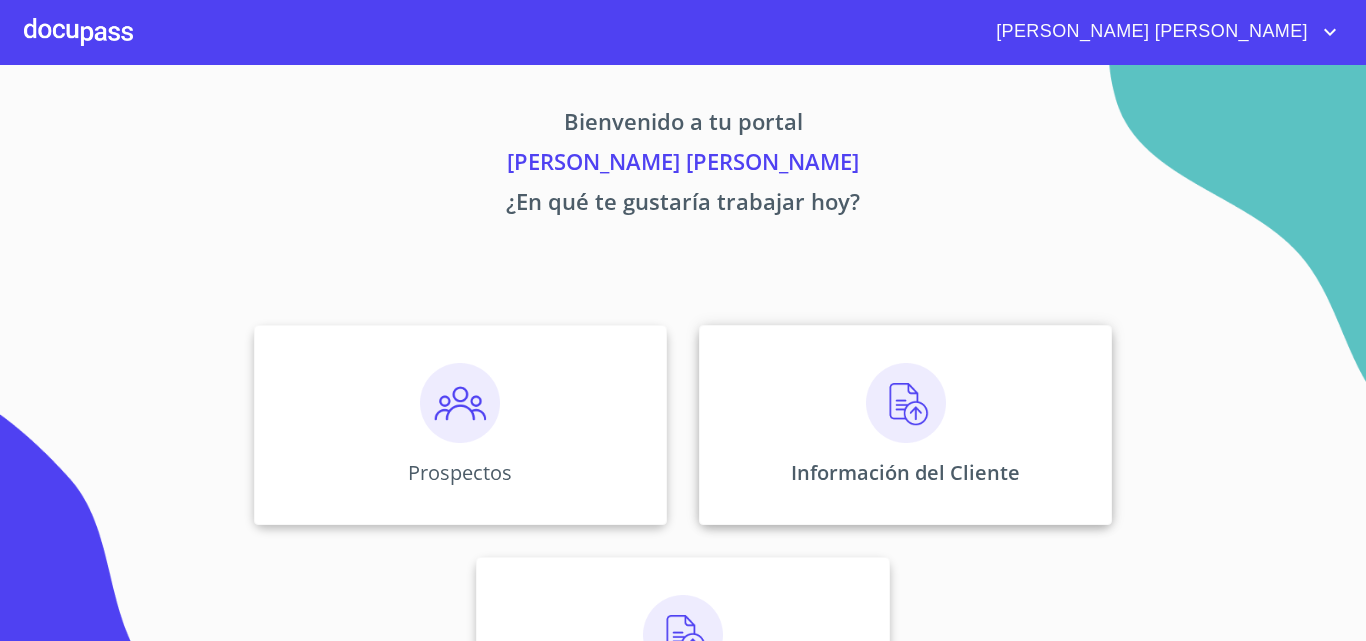 click at bounding box center (906, 403) 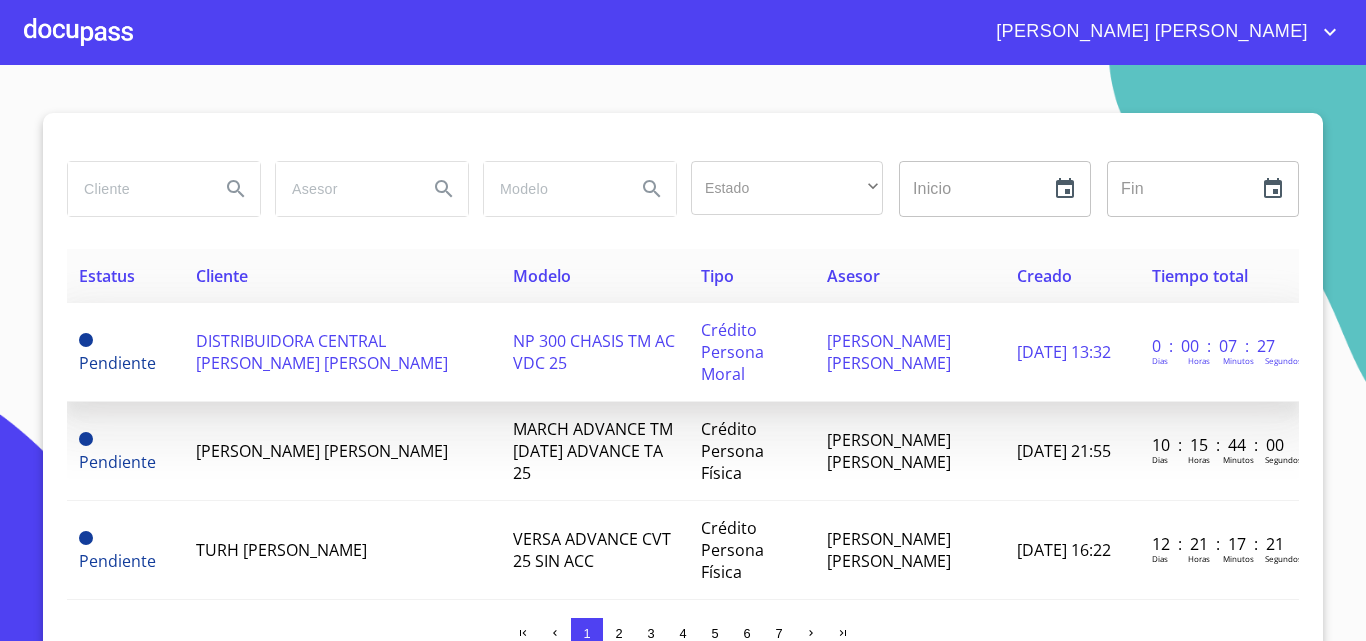 click on "DISTRIBUIDORA CENTRAL [PERSON_NAME] [PERSON_NAME]" at bounding box center (322, 352) 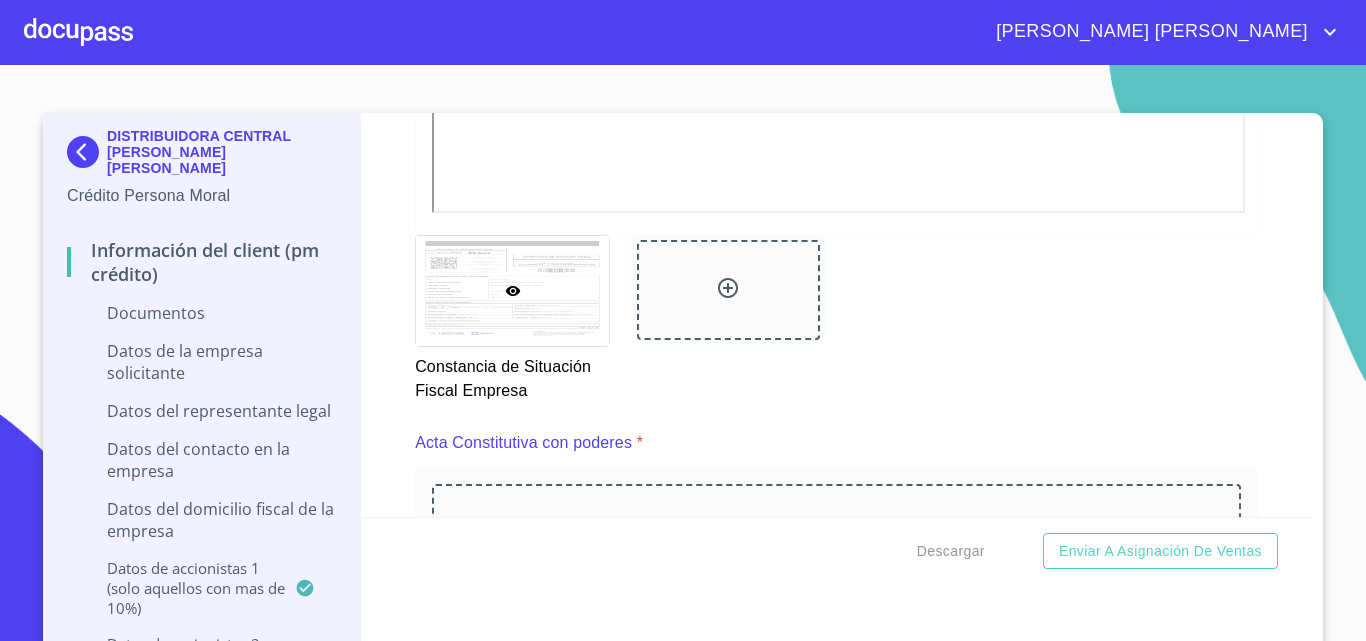 scroll, scrollTop: 4759, scrollLeft: 0, axis: vertical 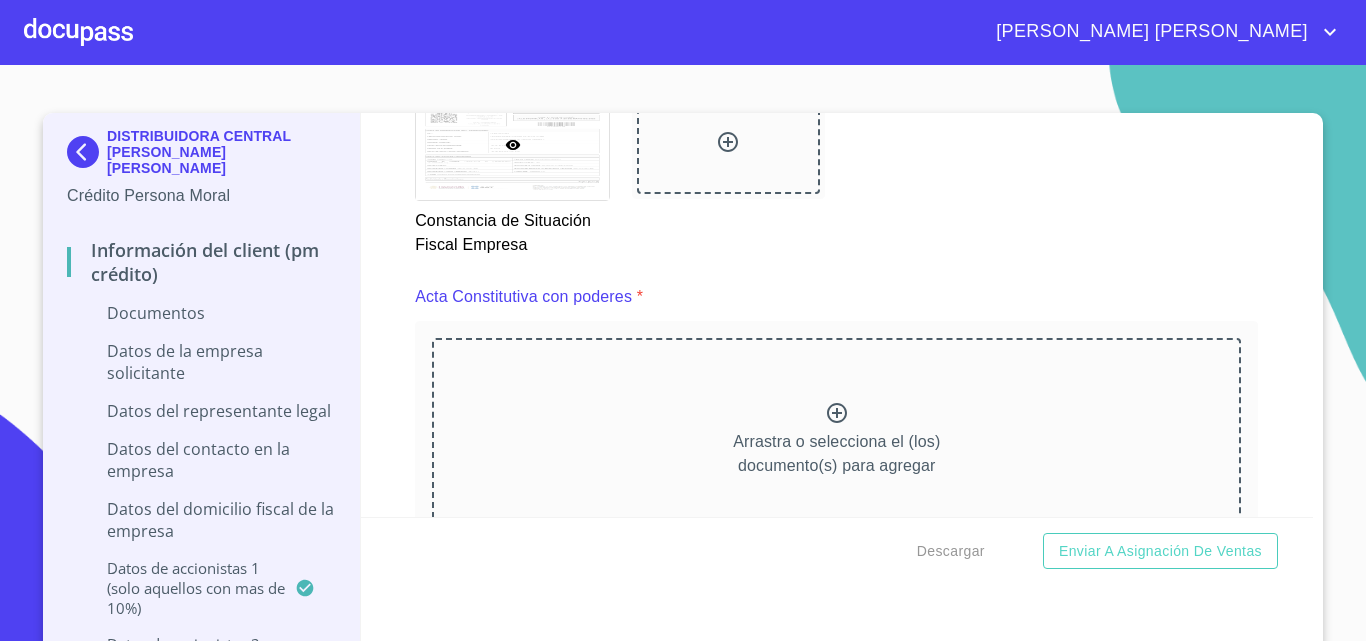 click 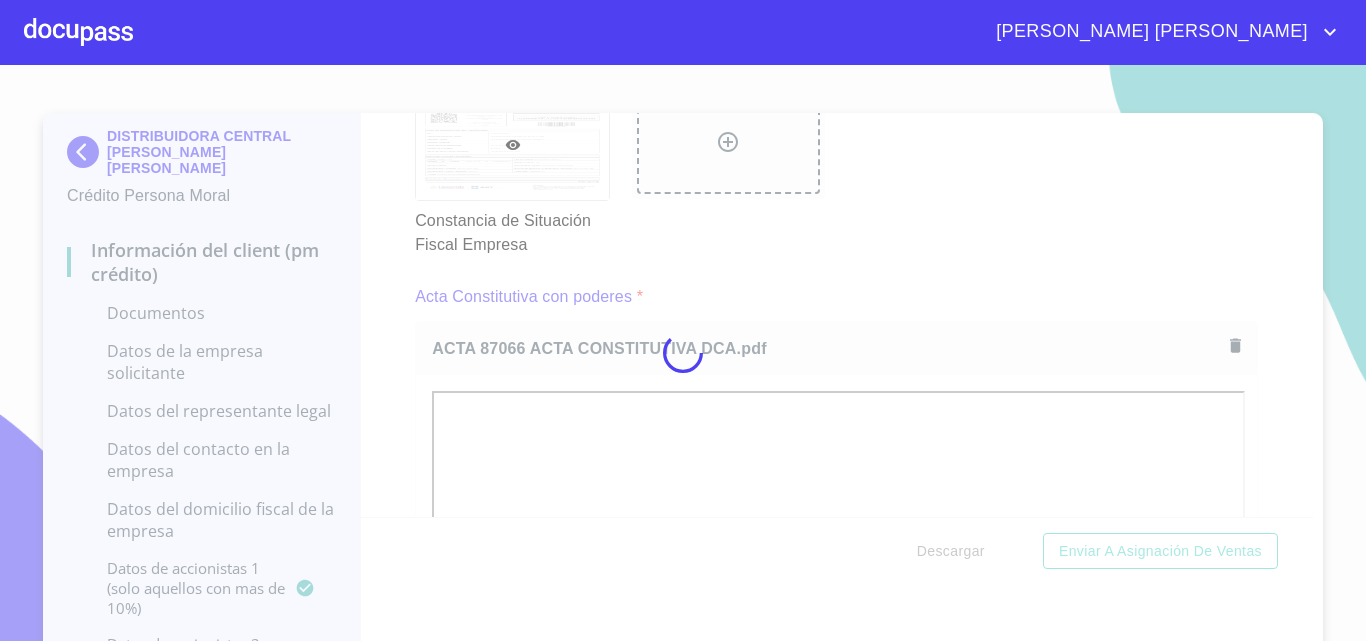 scroll, scrollTop: 17, scrollLeft: 0, axis: vertical 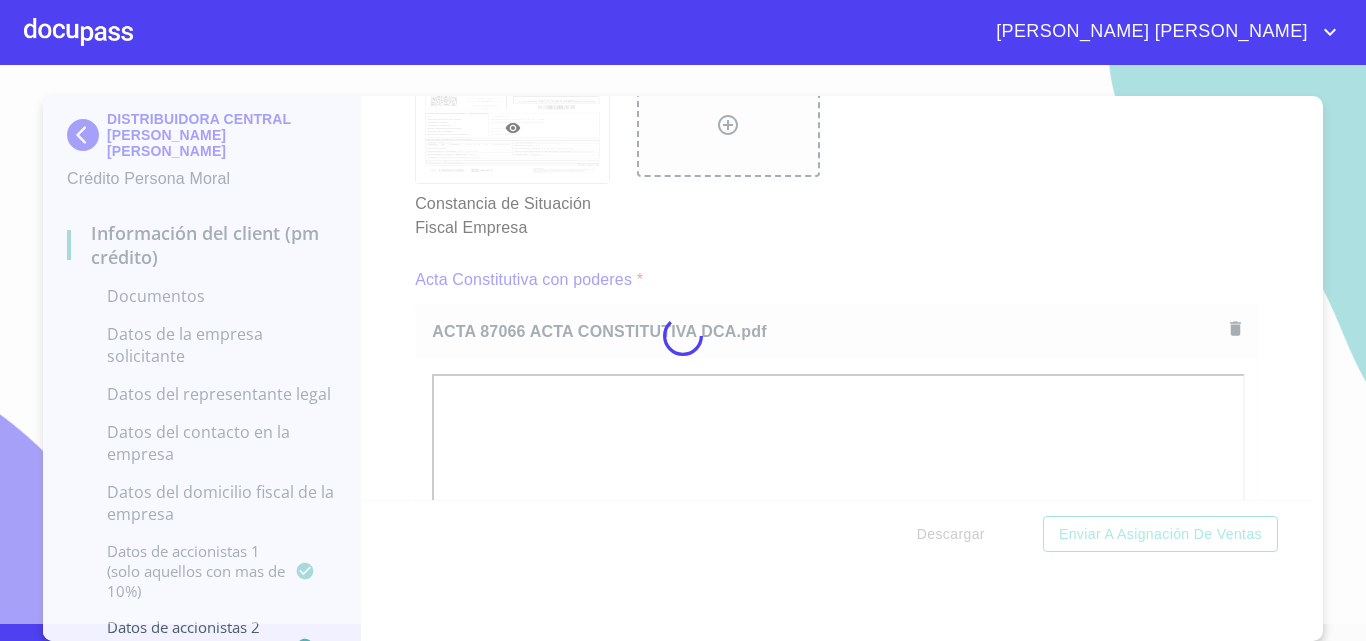 drag, startPoint x: 1302, startPoint y: 215, endPoint x: 1303, endPoint y: 241, distance: 26.019224 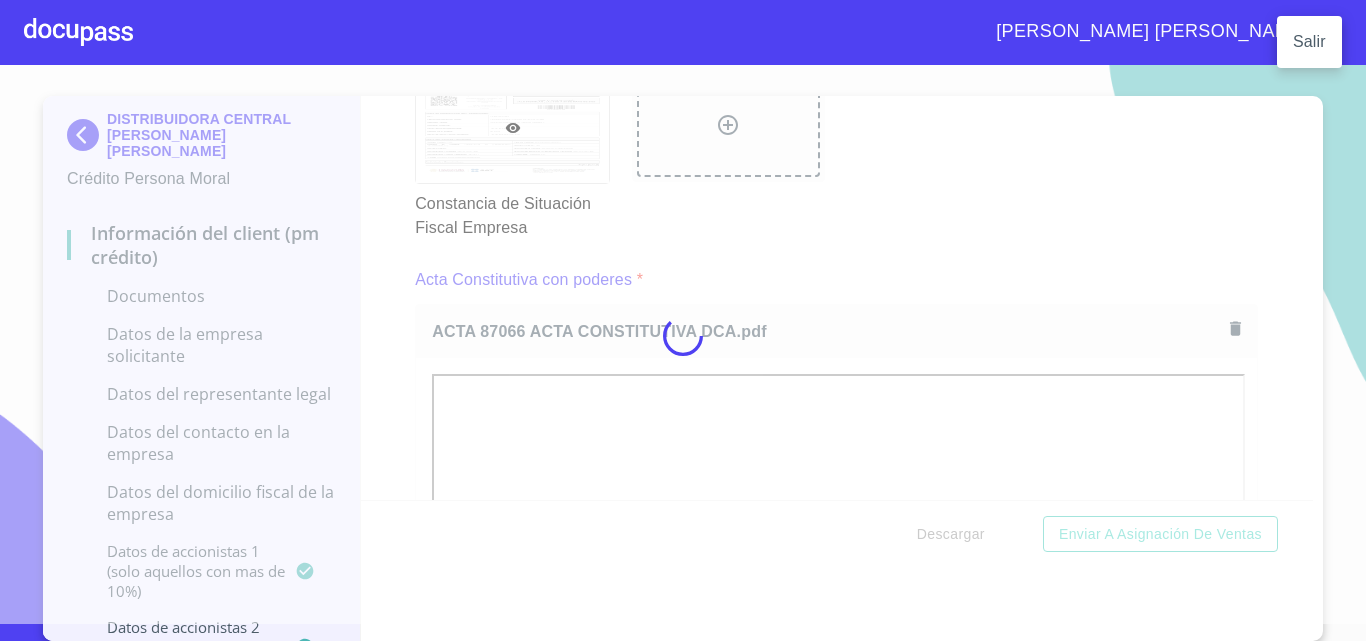 click on "Salir" at bounding box center (1309, 42) 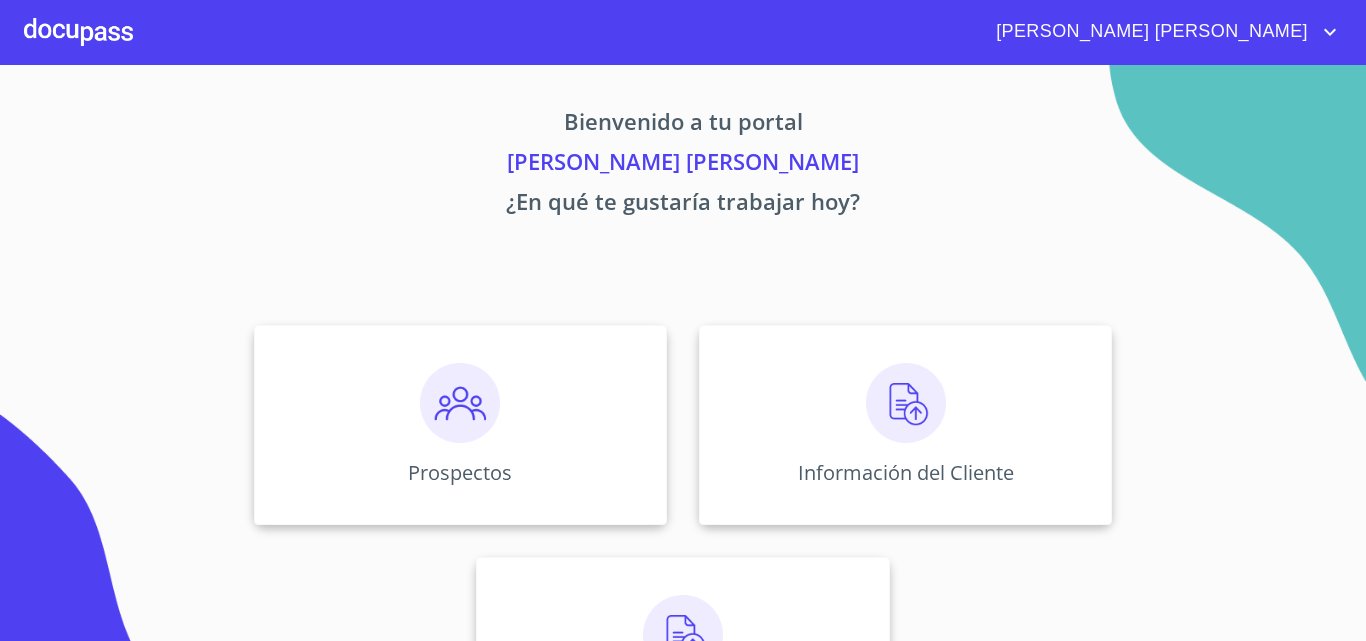 scroll, scrollTop: 0, scrollLeft: 0, axis: both 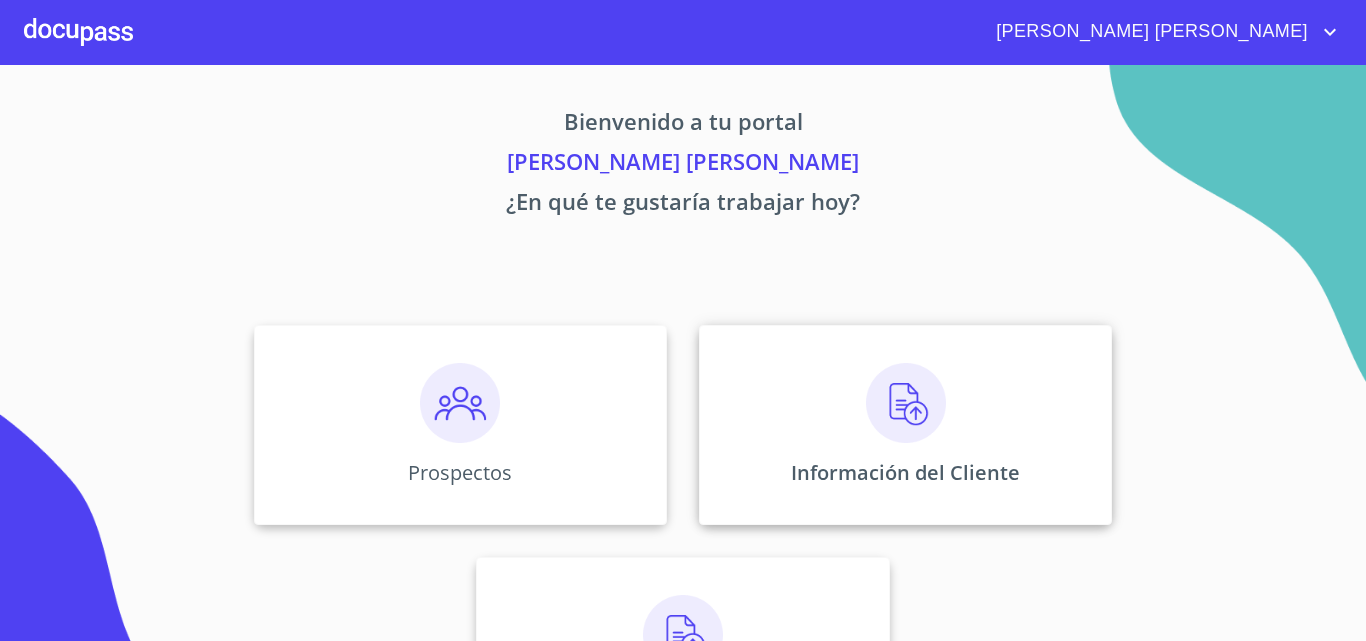 click at bounding box center (906, 403) 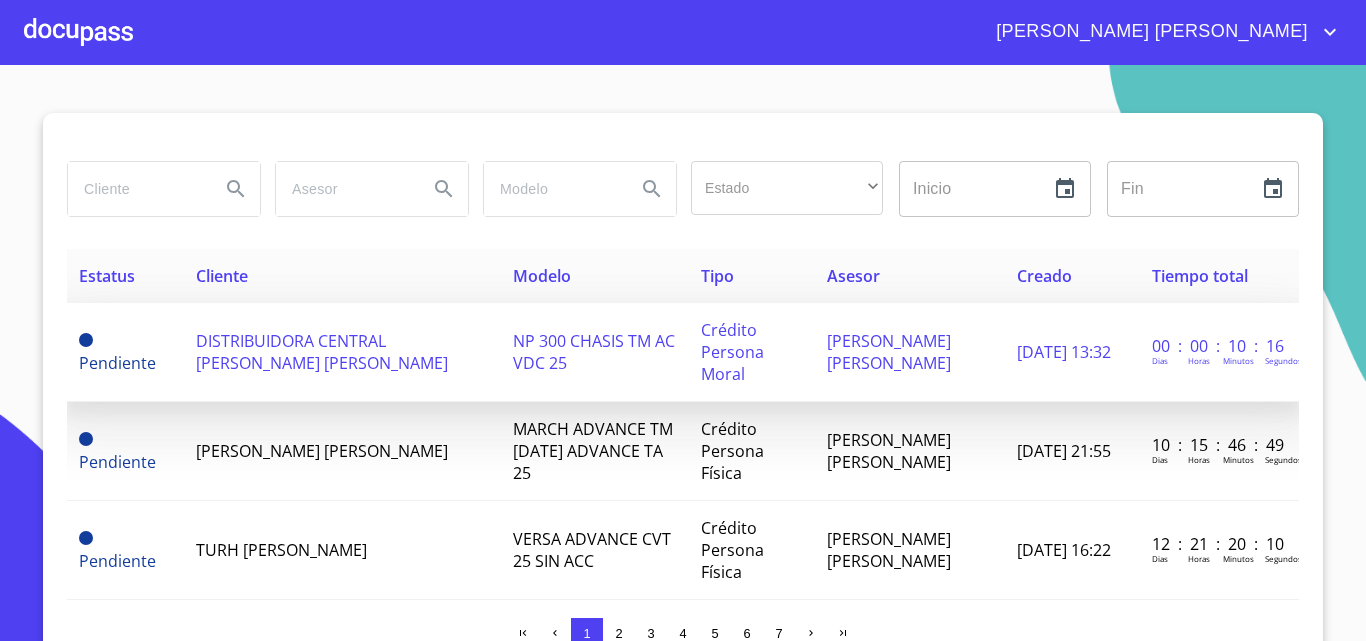 click on "DISTRIBUIDORA CENTRAL [PERSON_NAME] LOAR" at bounding box center (342, 352) 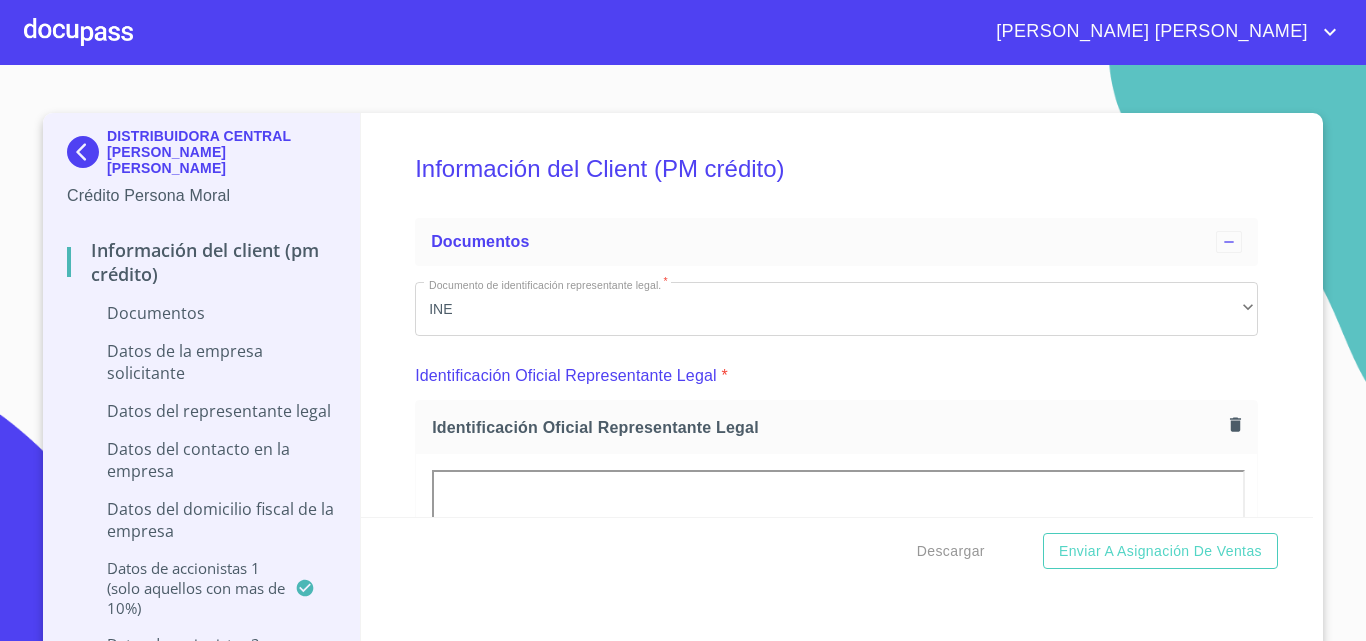 scroll, scrollTop: 0, scrollLeft: 0, axis: both 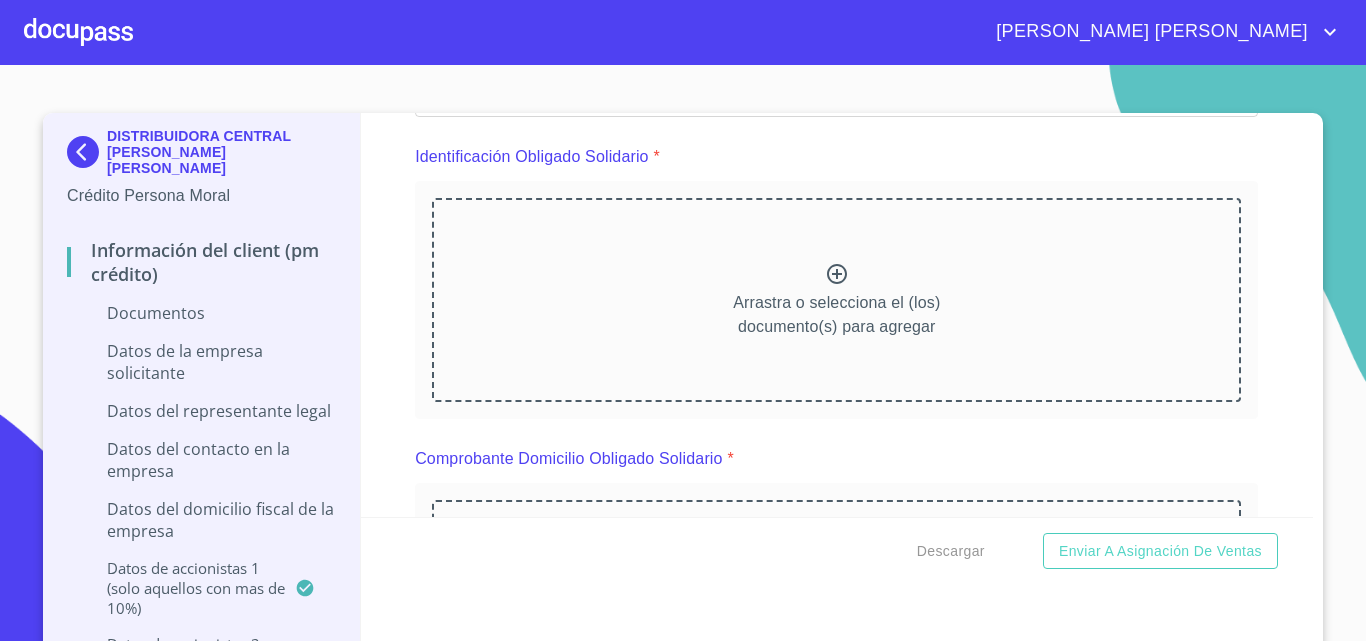 click 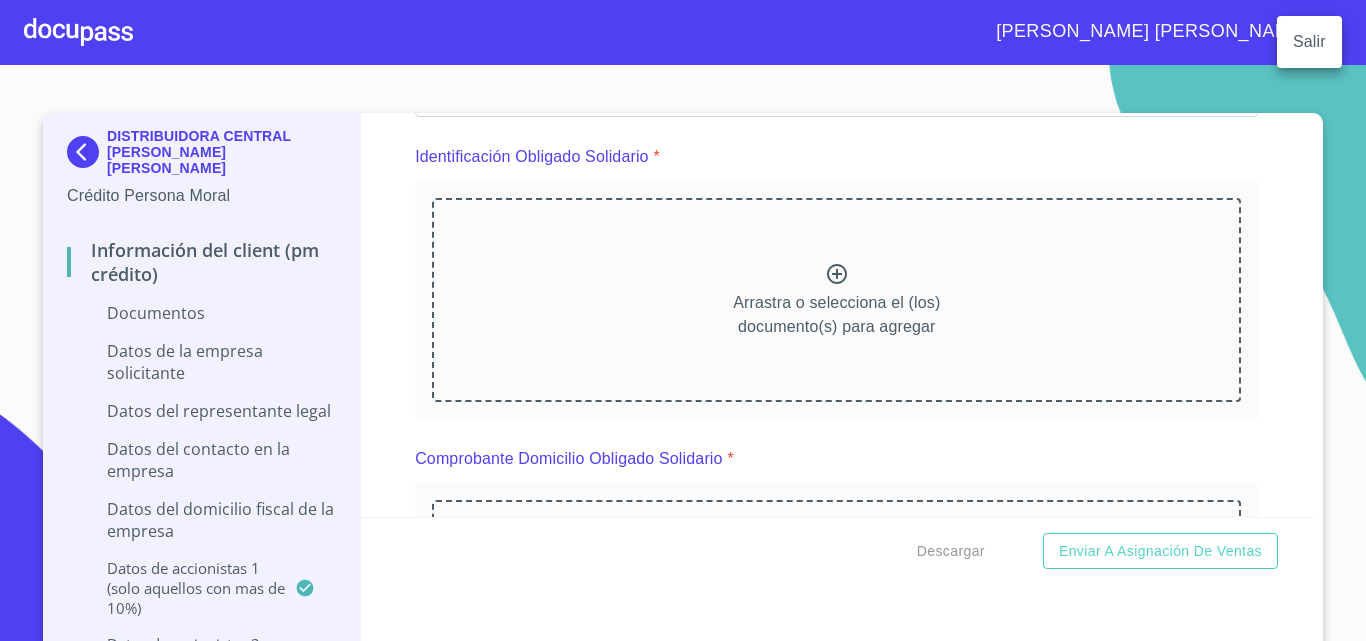 click on "Salir" at bounding box center (1309, 42) 